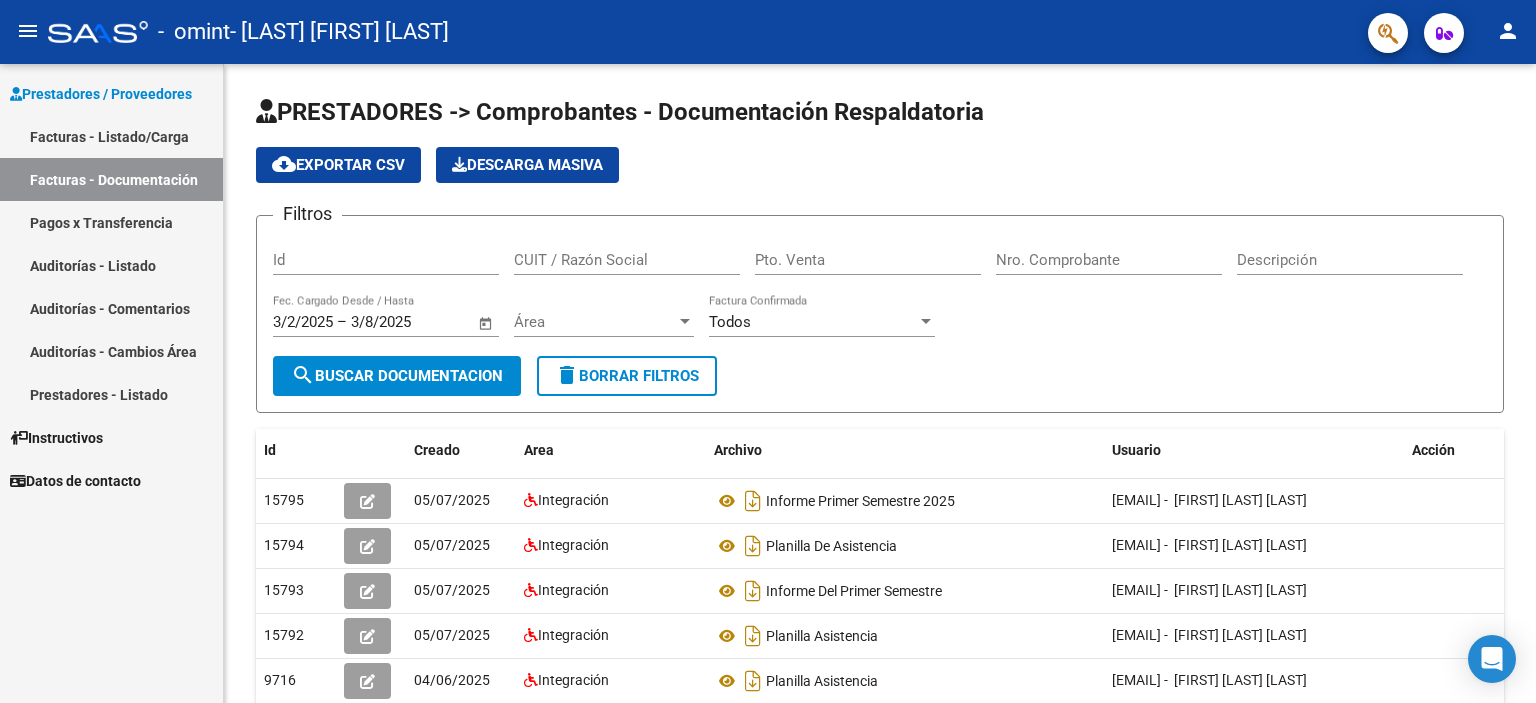 scroll, scrollTop: 0, scrollLeft: 0, axis: both 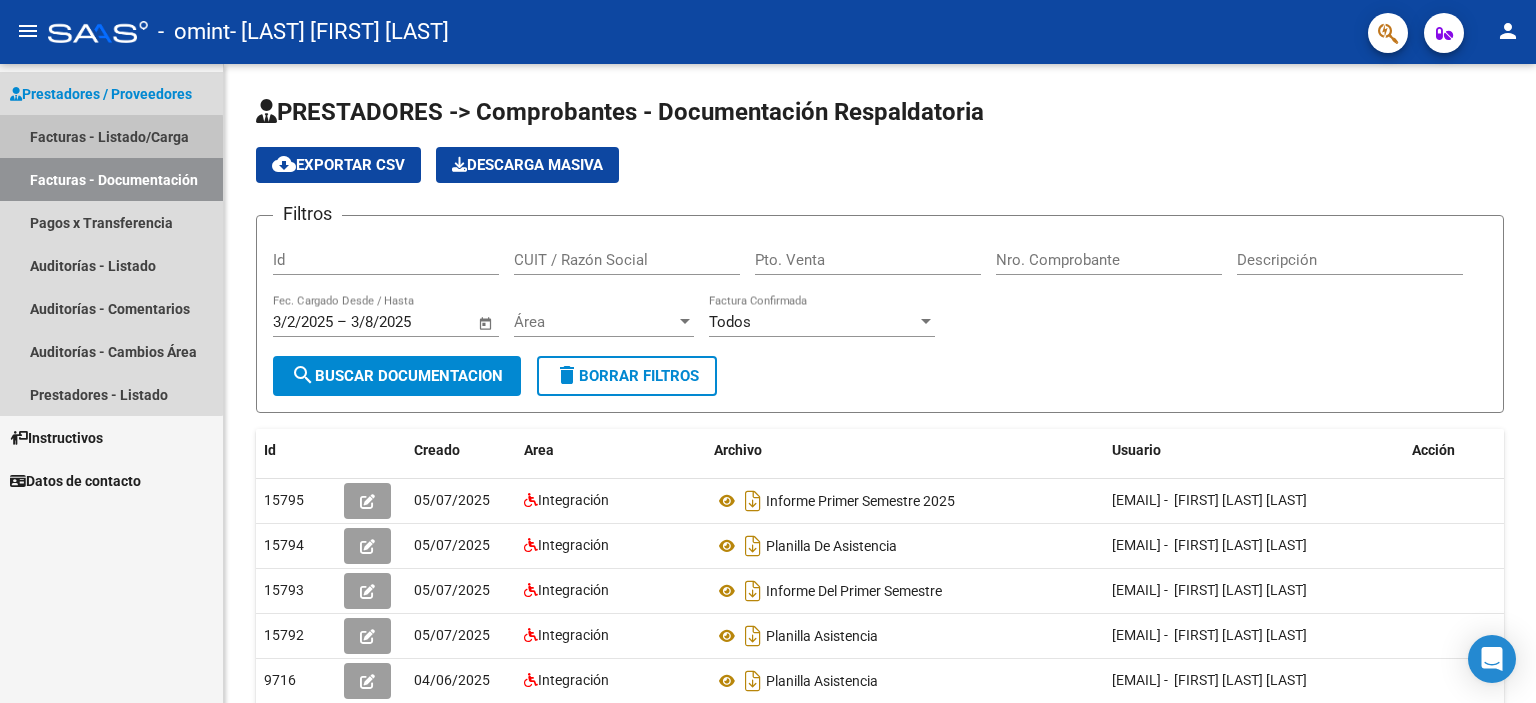 click on "Facturas - Listado/Carga" at bounding box center (111, 136) 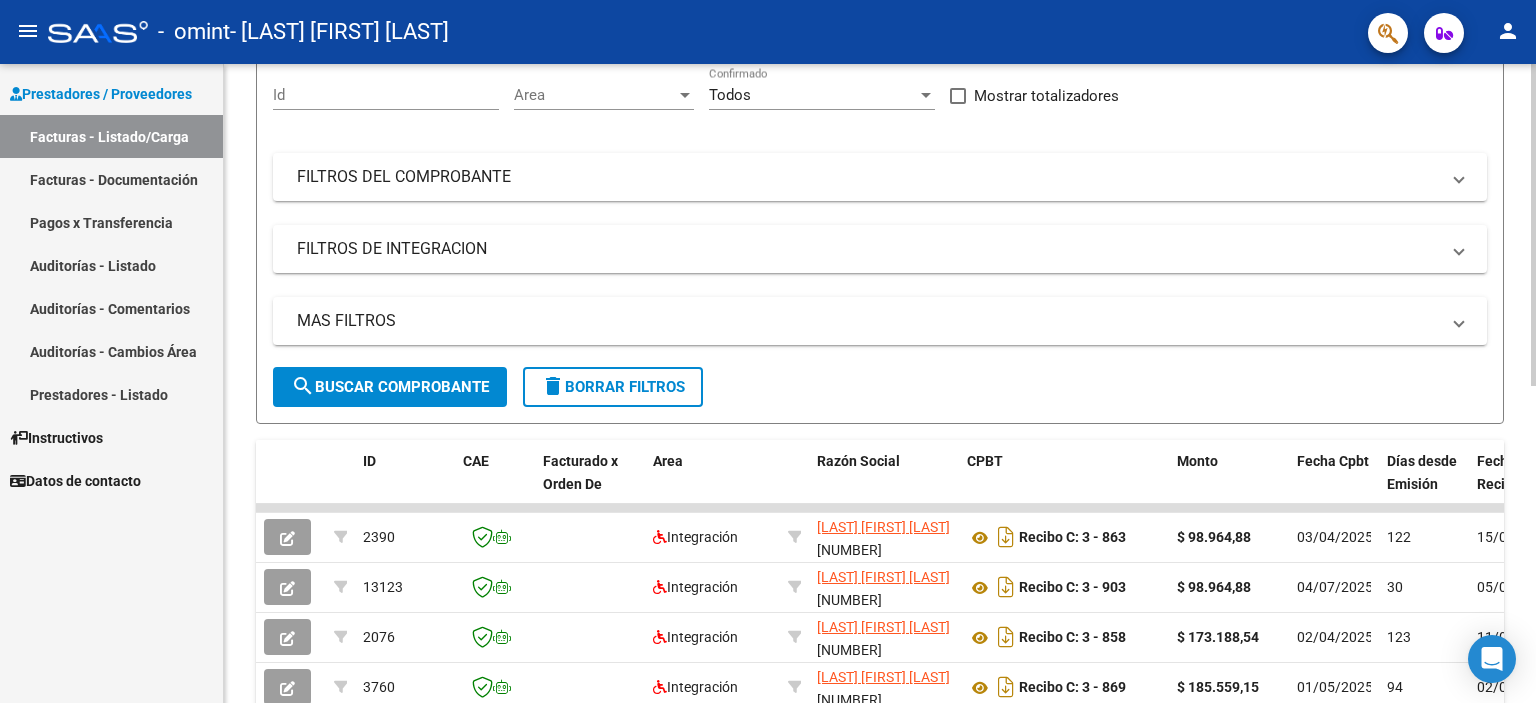 scroll, scrollTop: 200, scrollLeft: 0, axis: vertical 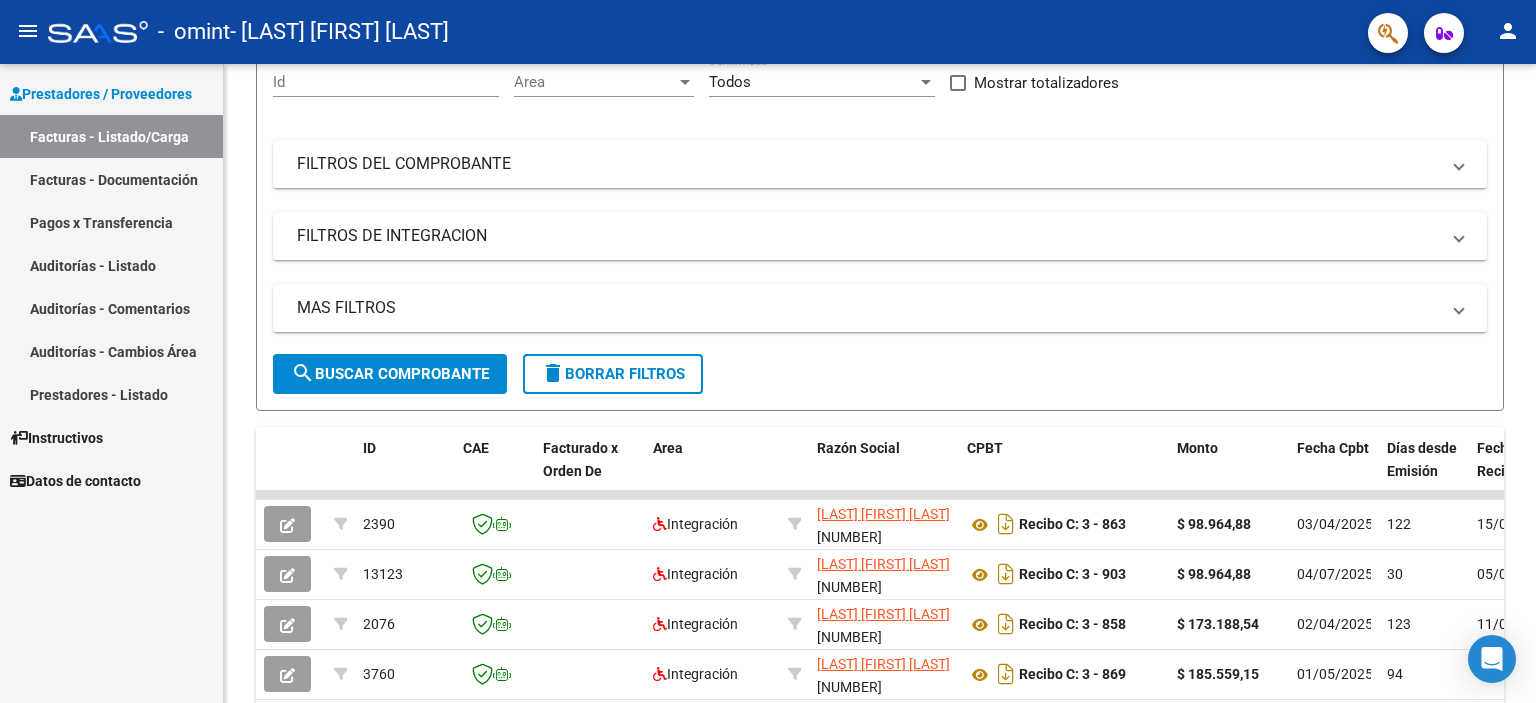 click on "Facturas - Listado/Carga" at bounding box center (111, 136) 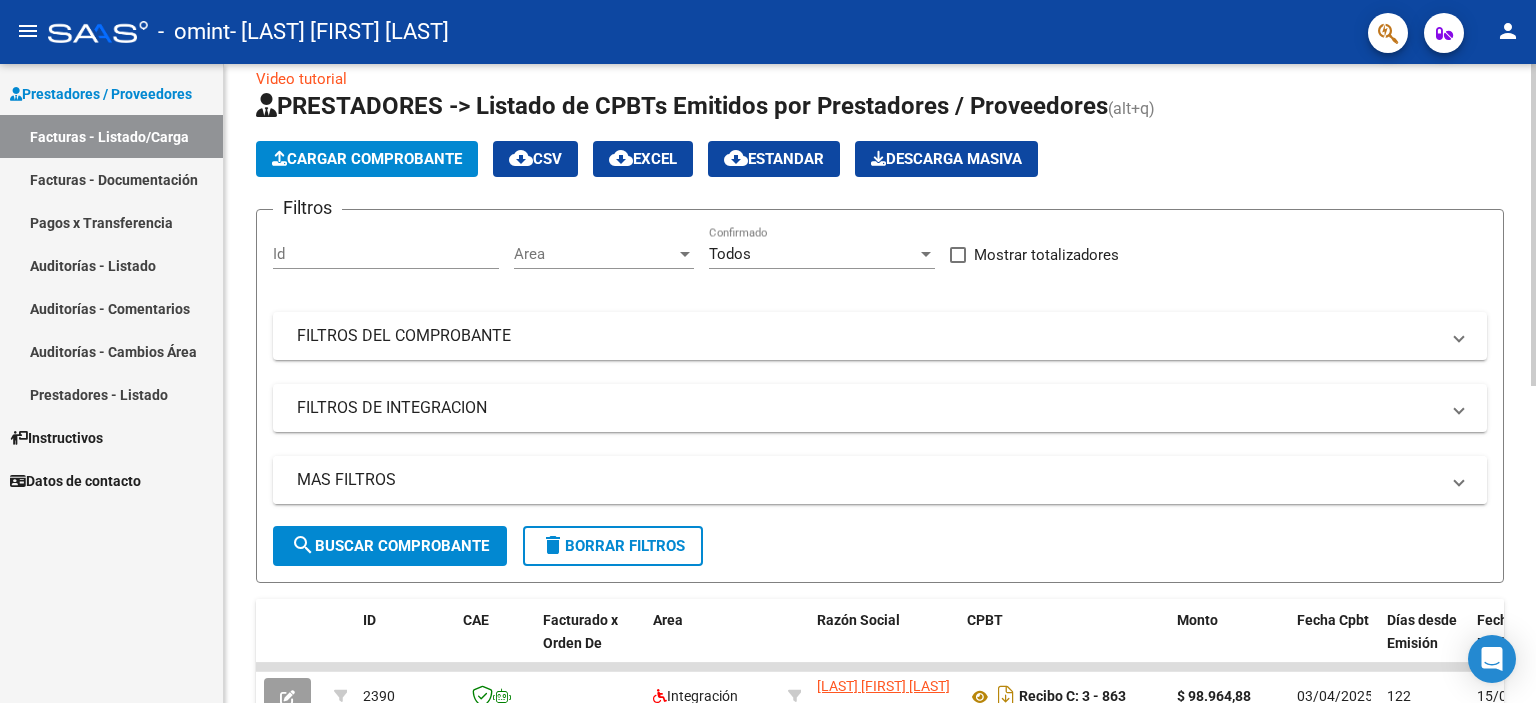 scroll, scrollTop: 0, scrollLeft: 0, axis: both 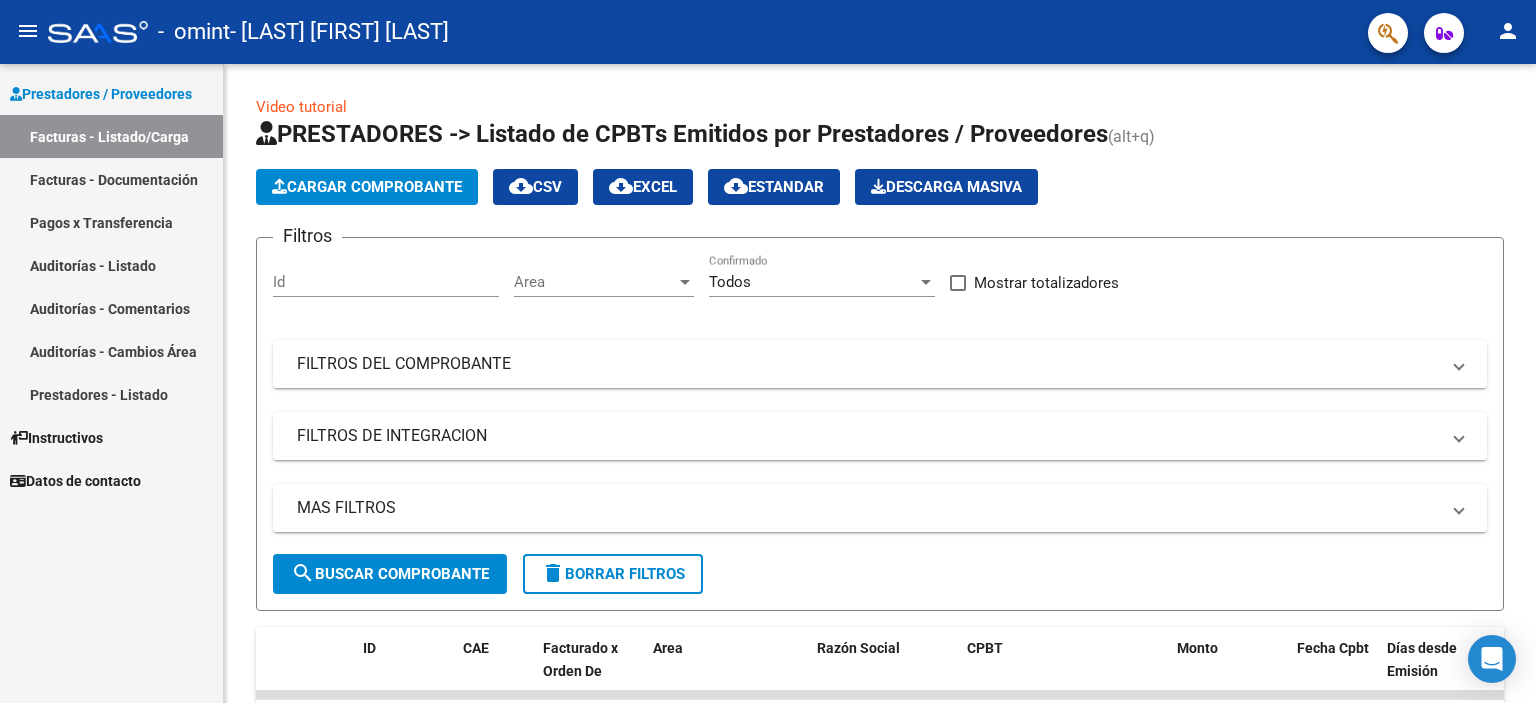 click on "Facturas - Documentación" at bounding box center (111, 179) 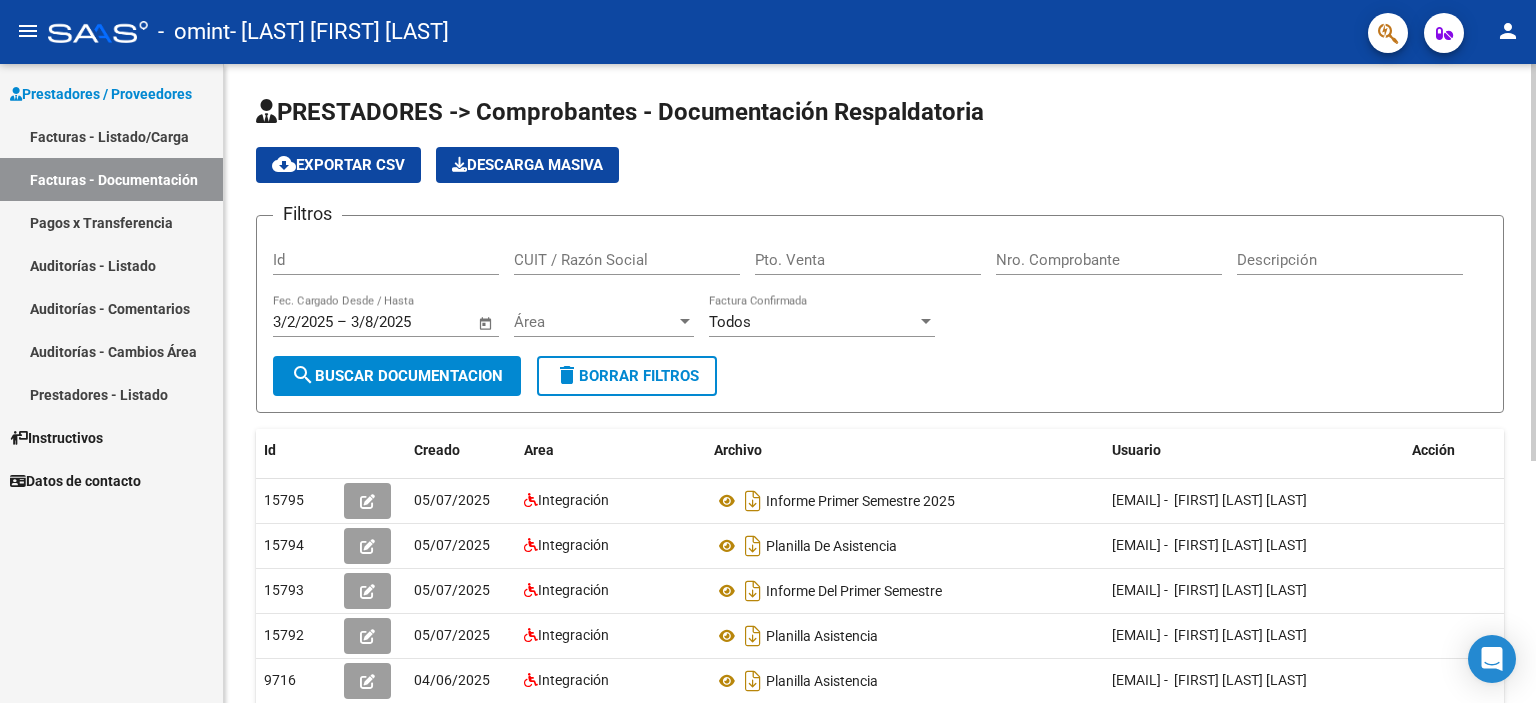 scroll, scrollTop: 0, scrollLeft: 0, axis: both 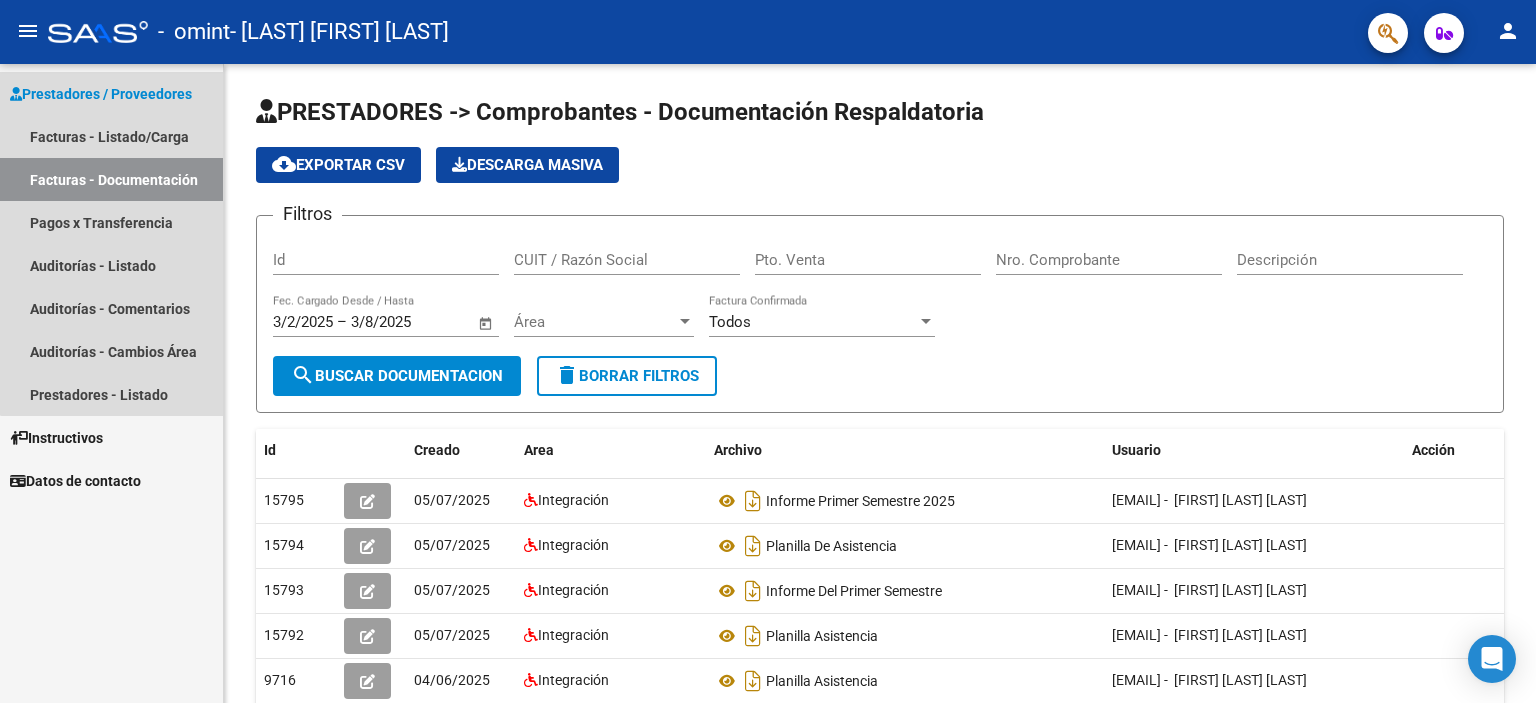 click on "Prestadores / Proveedores" at bounding box center (101, 94) 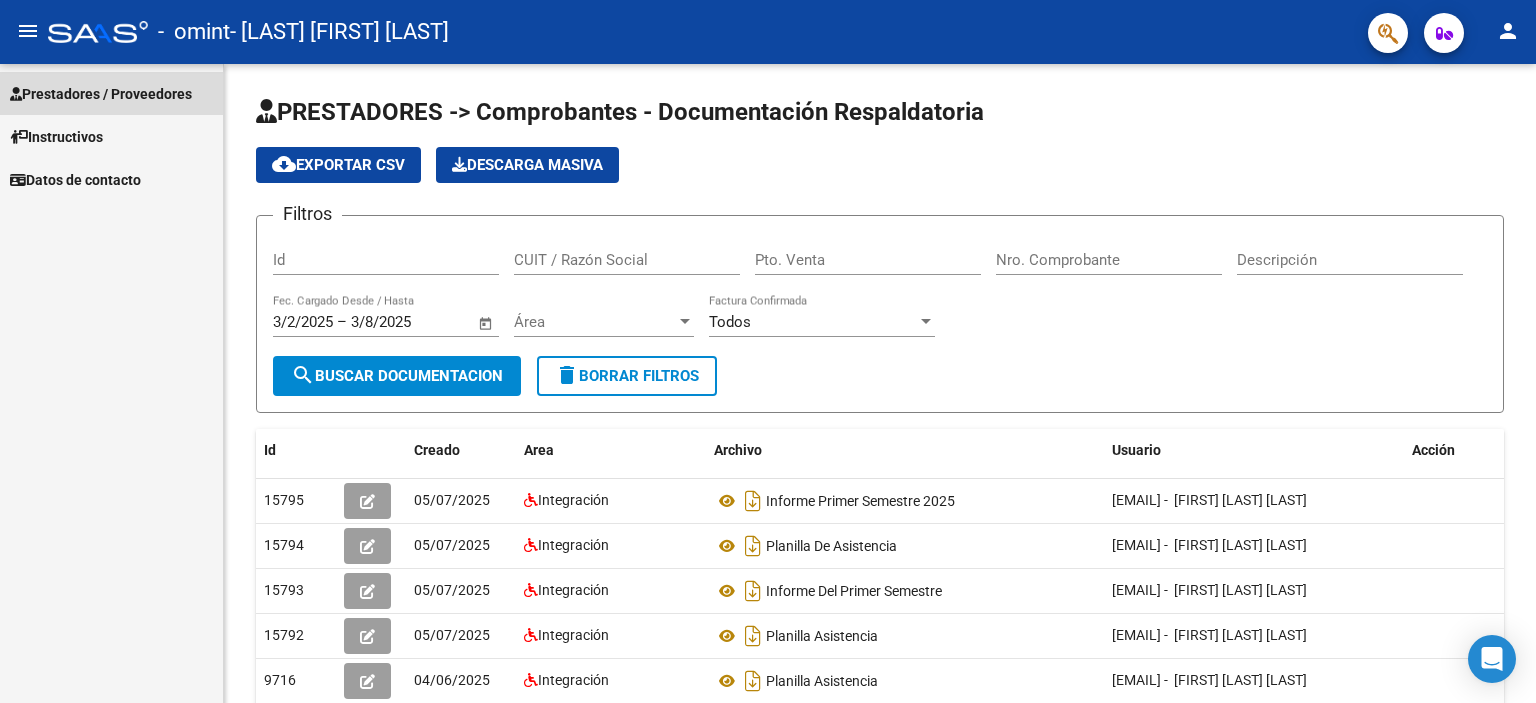 click on "Prestadores / Proveedores" at bounding box center (101, 94) 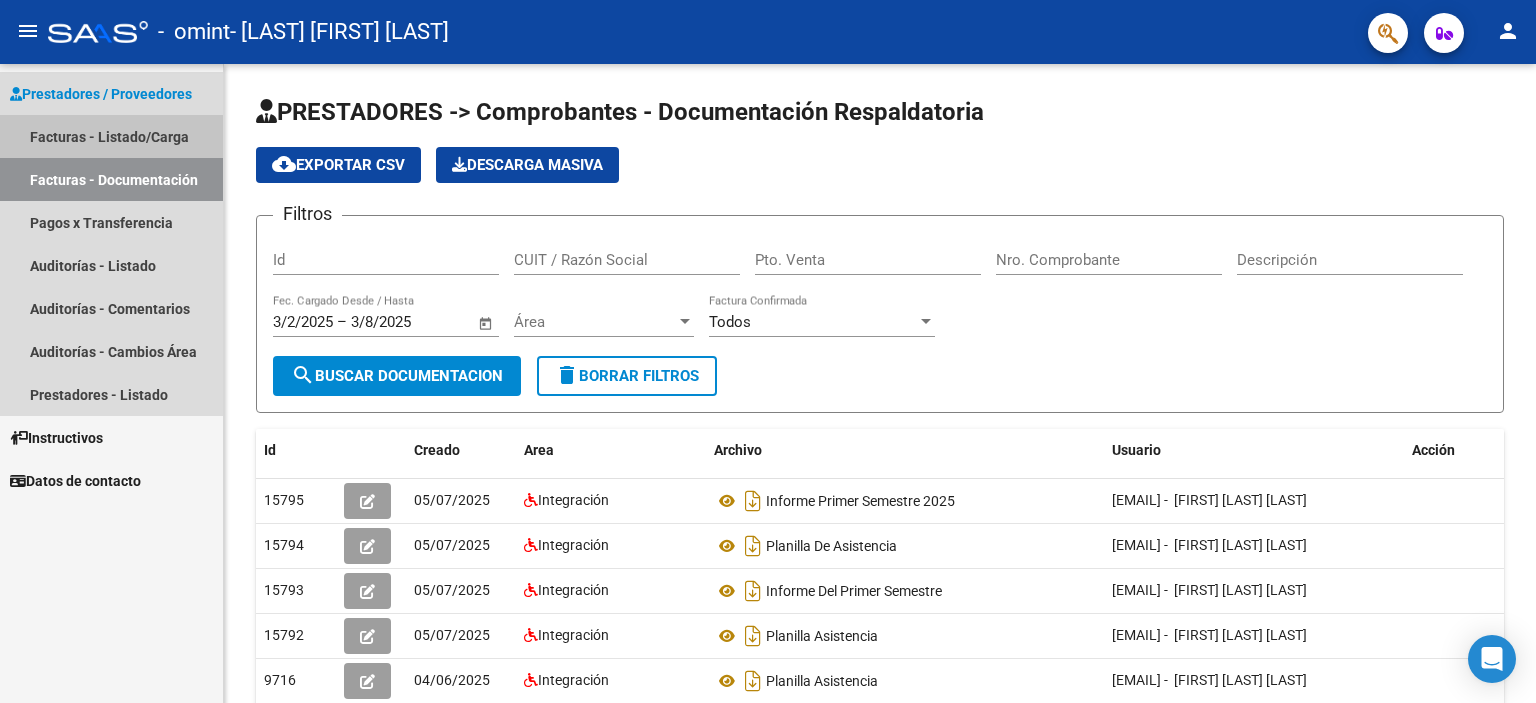 click on "Facturas - Listado/Carga" at bounding box center [111, 136] 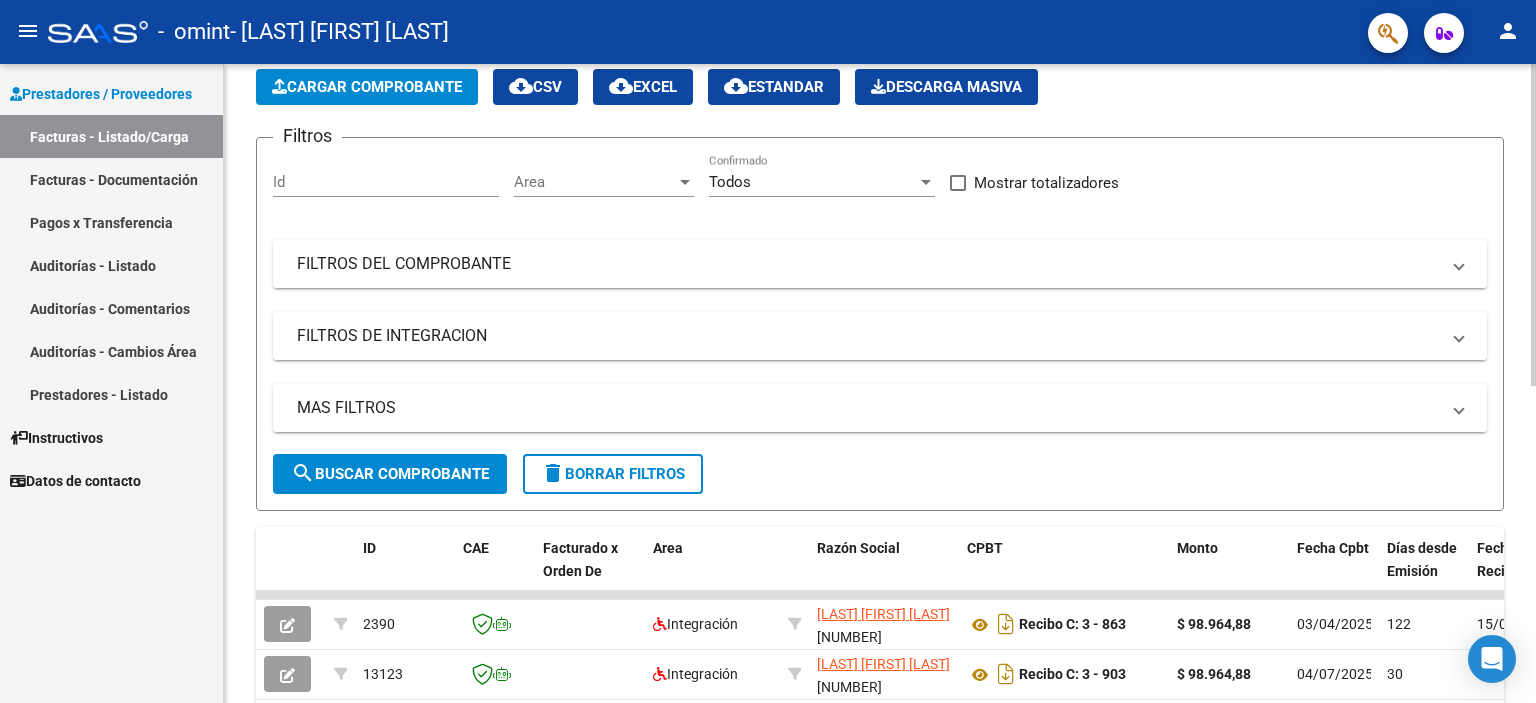scroll, scrollTop: 0, scrollLeft: 0, axis: both 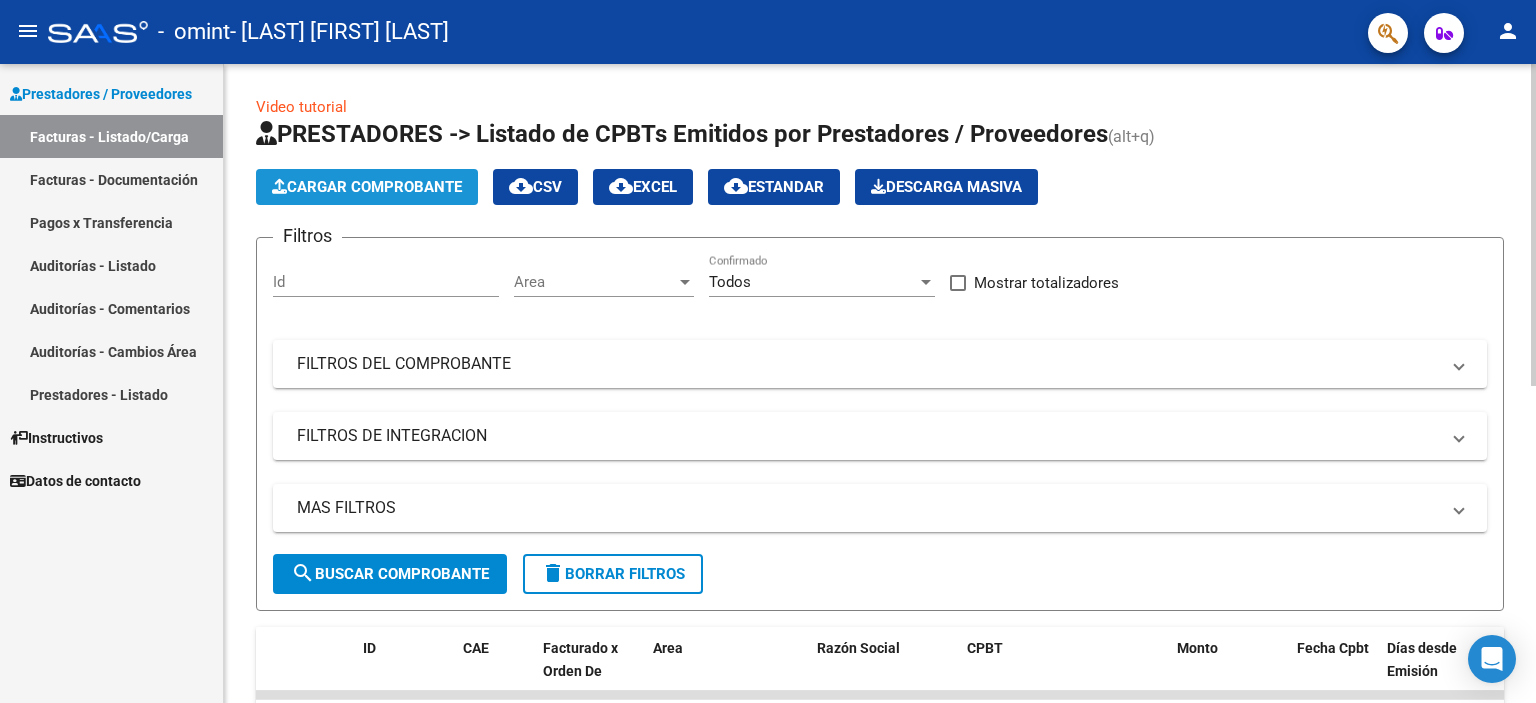 click on "Cargar Comprobante" 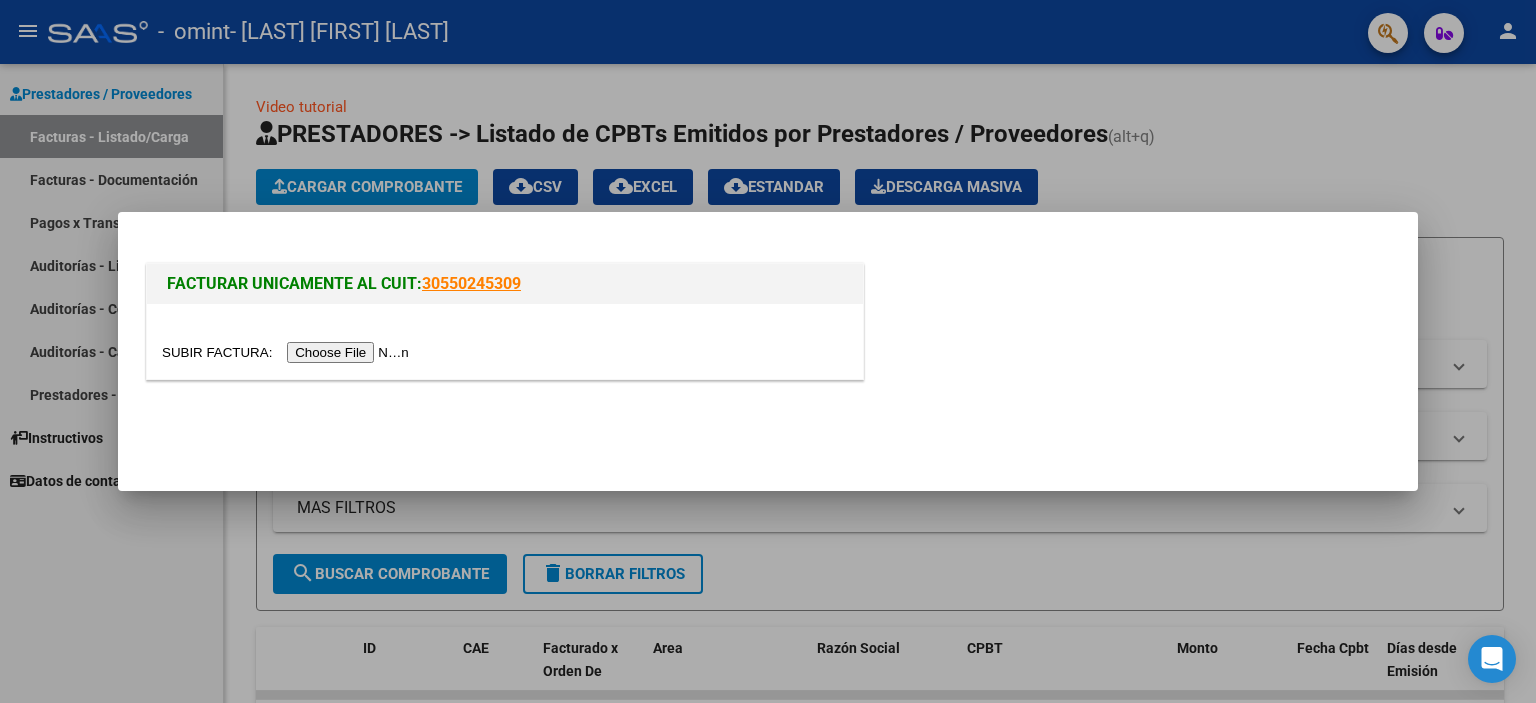 click at bounding box center [288, 352] 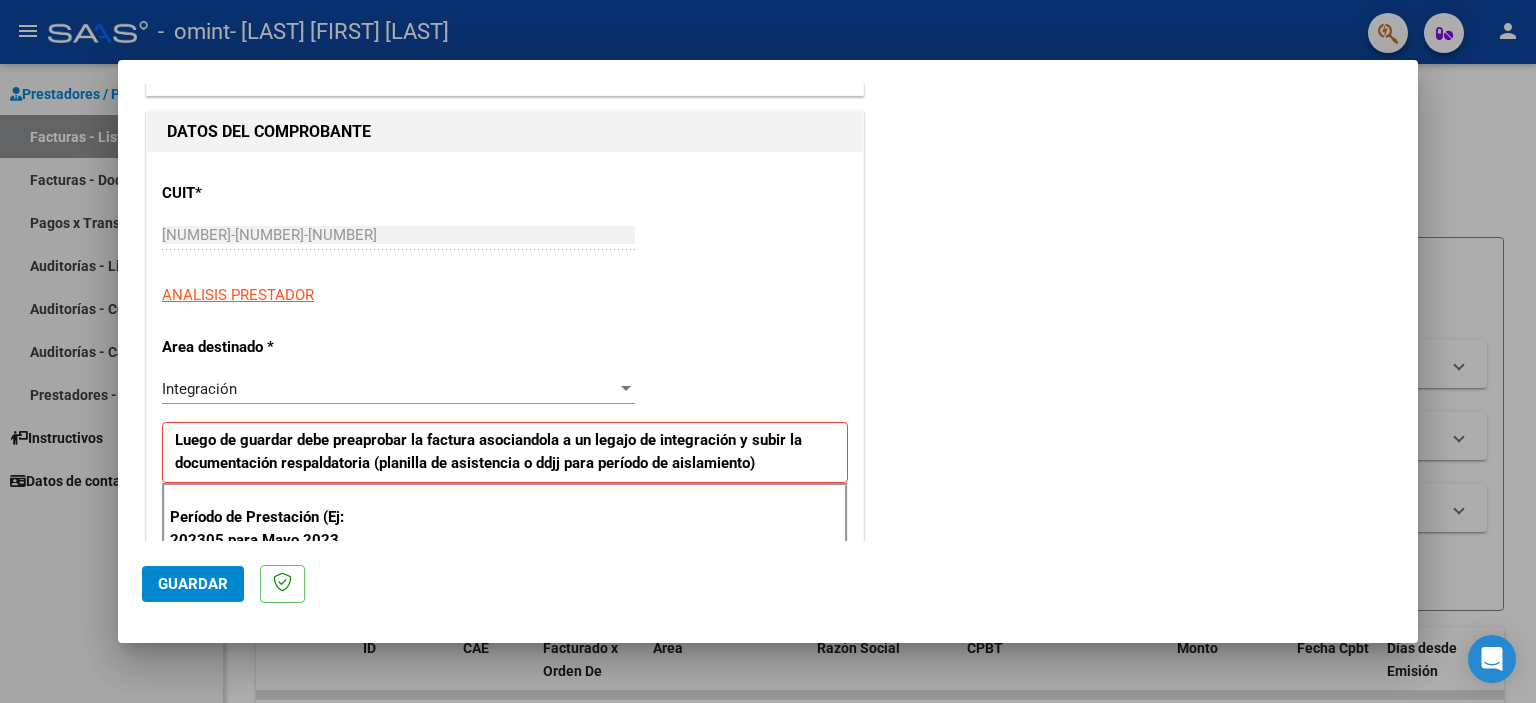 scroll, scrollTop: 200, scrollLeft: 0, axis: vertical 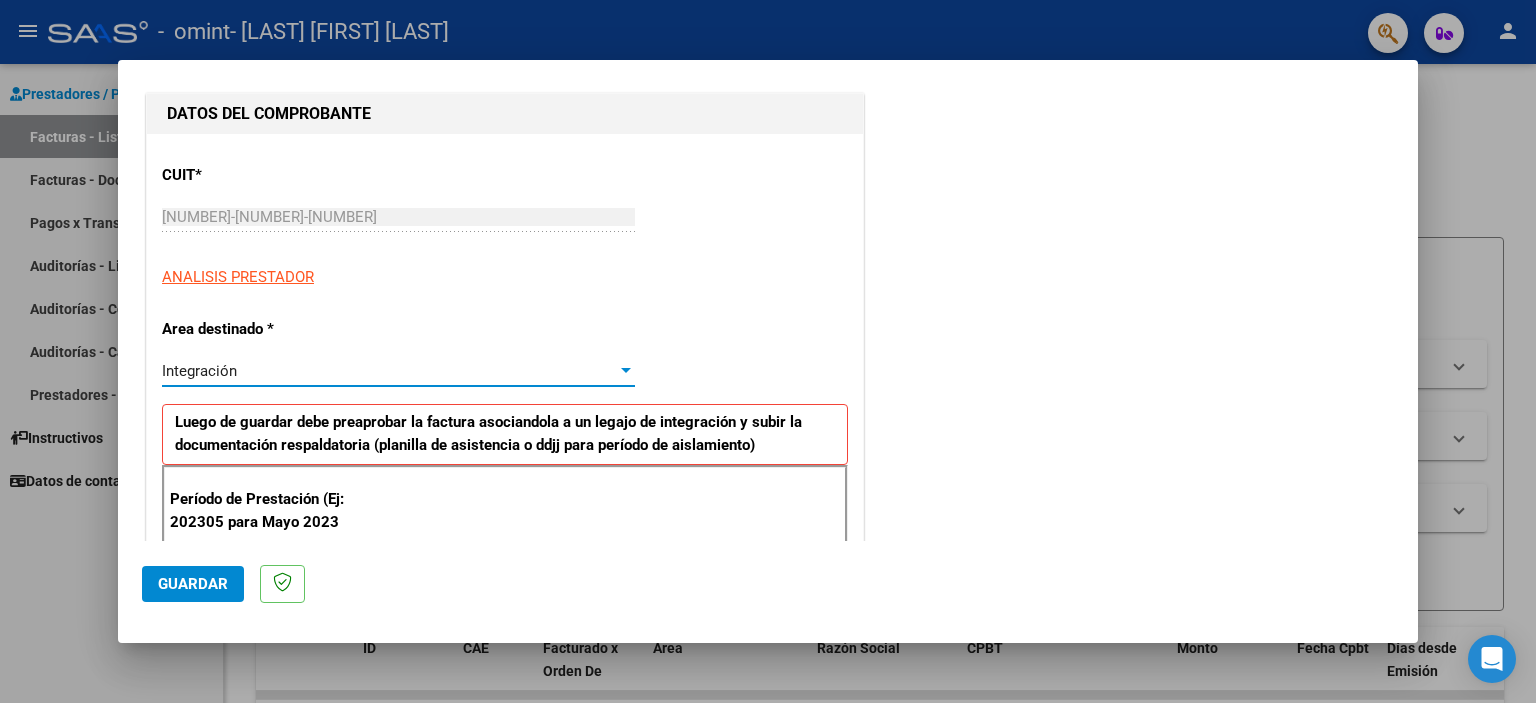 click at bounding box center [626, 370] 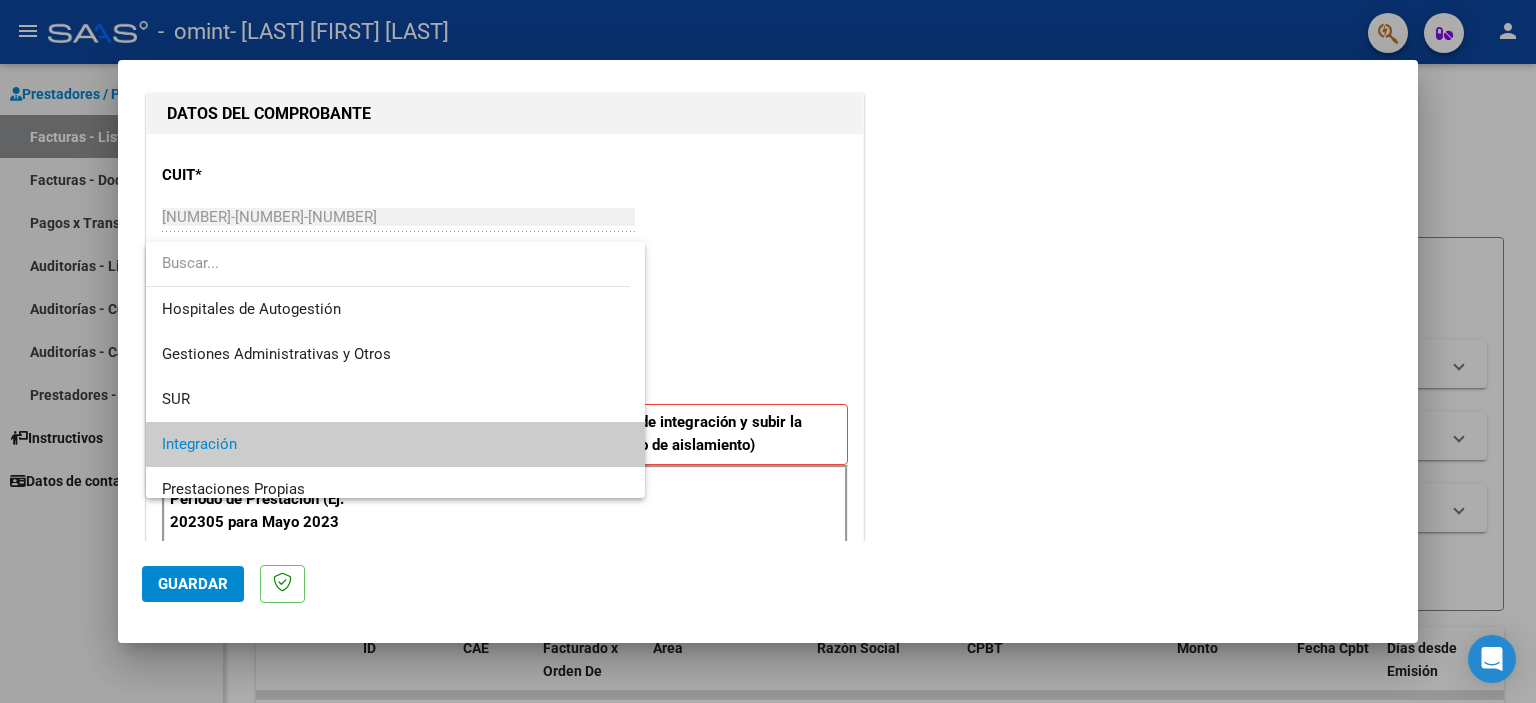 scroll, scrollTop: 74, scrollLeft: 0, axis: vertical 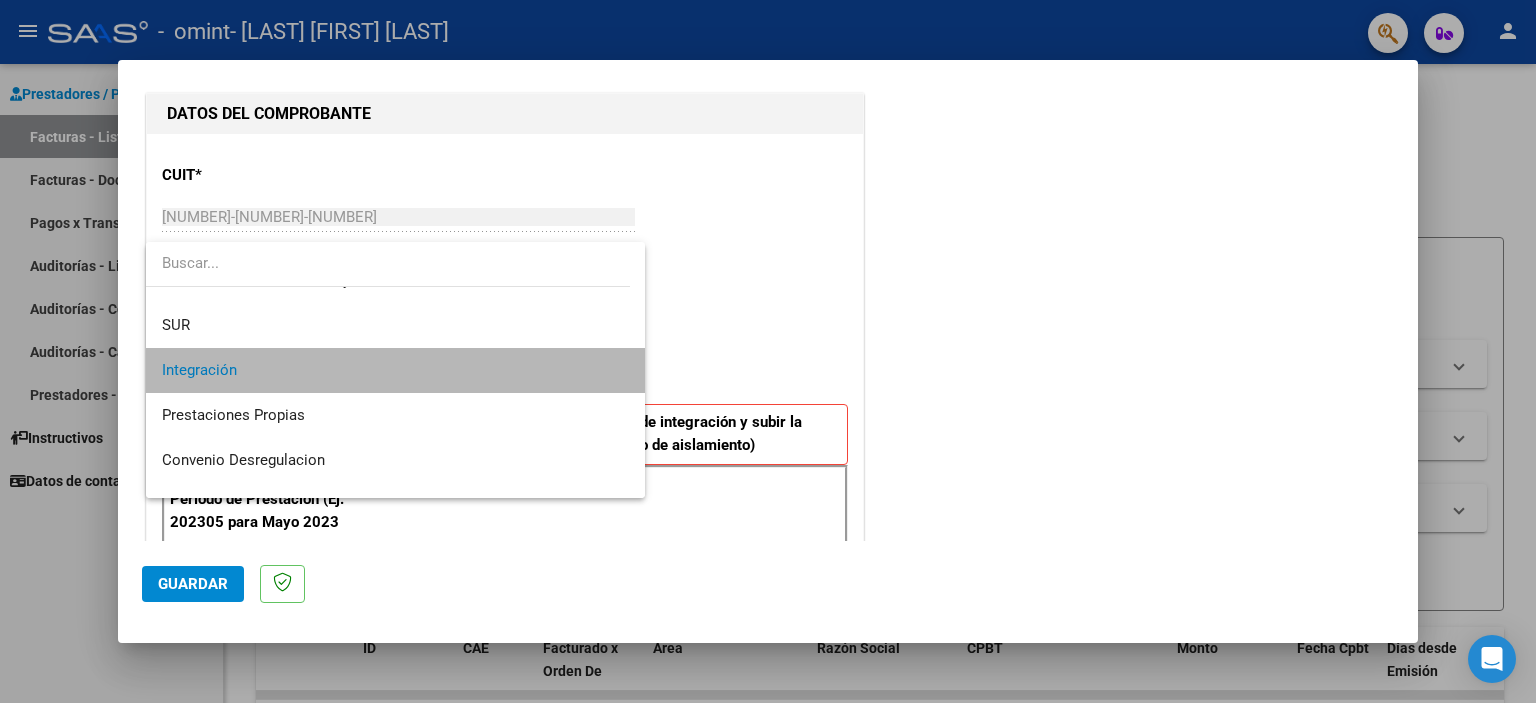 click on "Integración" at bounding box center (396, 370) 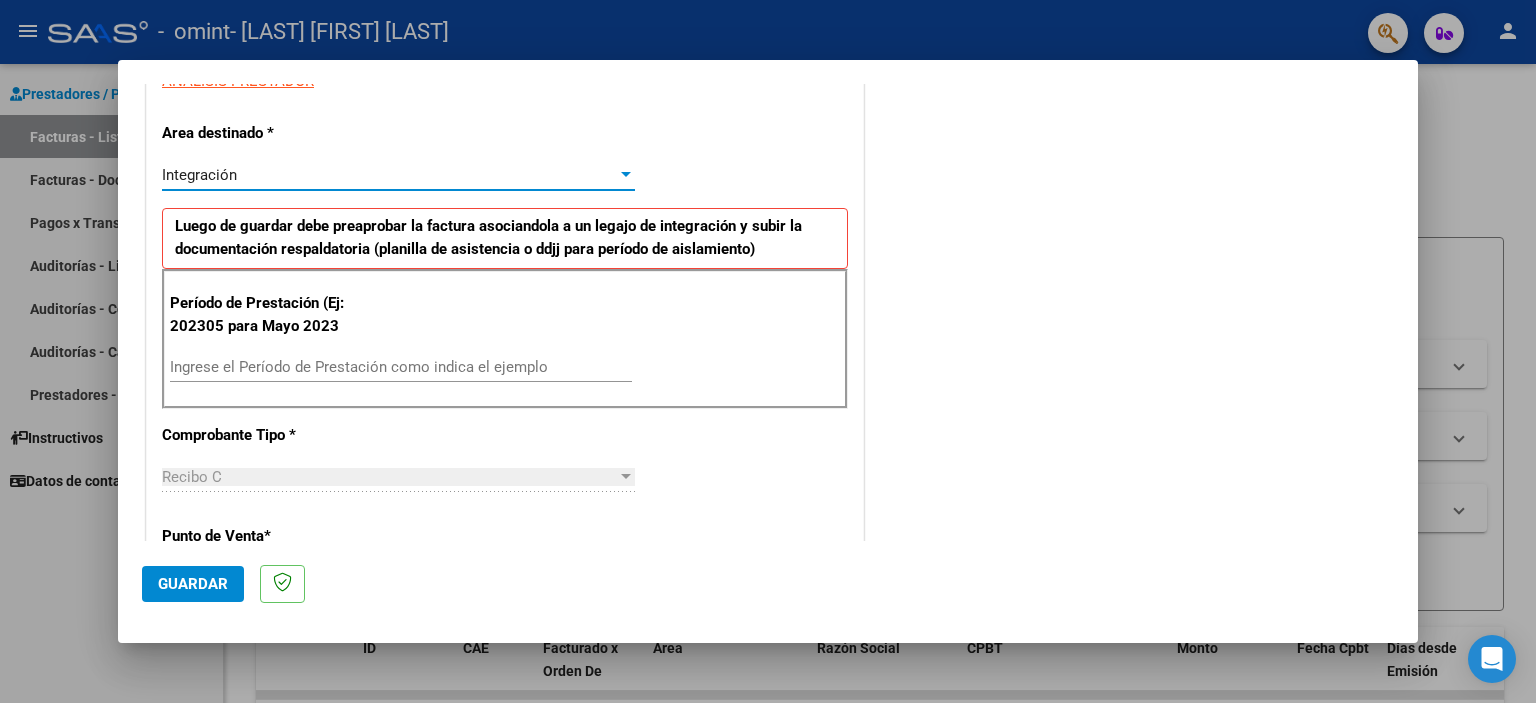 scroll, scrollTop: 400, scrollLeft: 0, axis: vertical 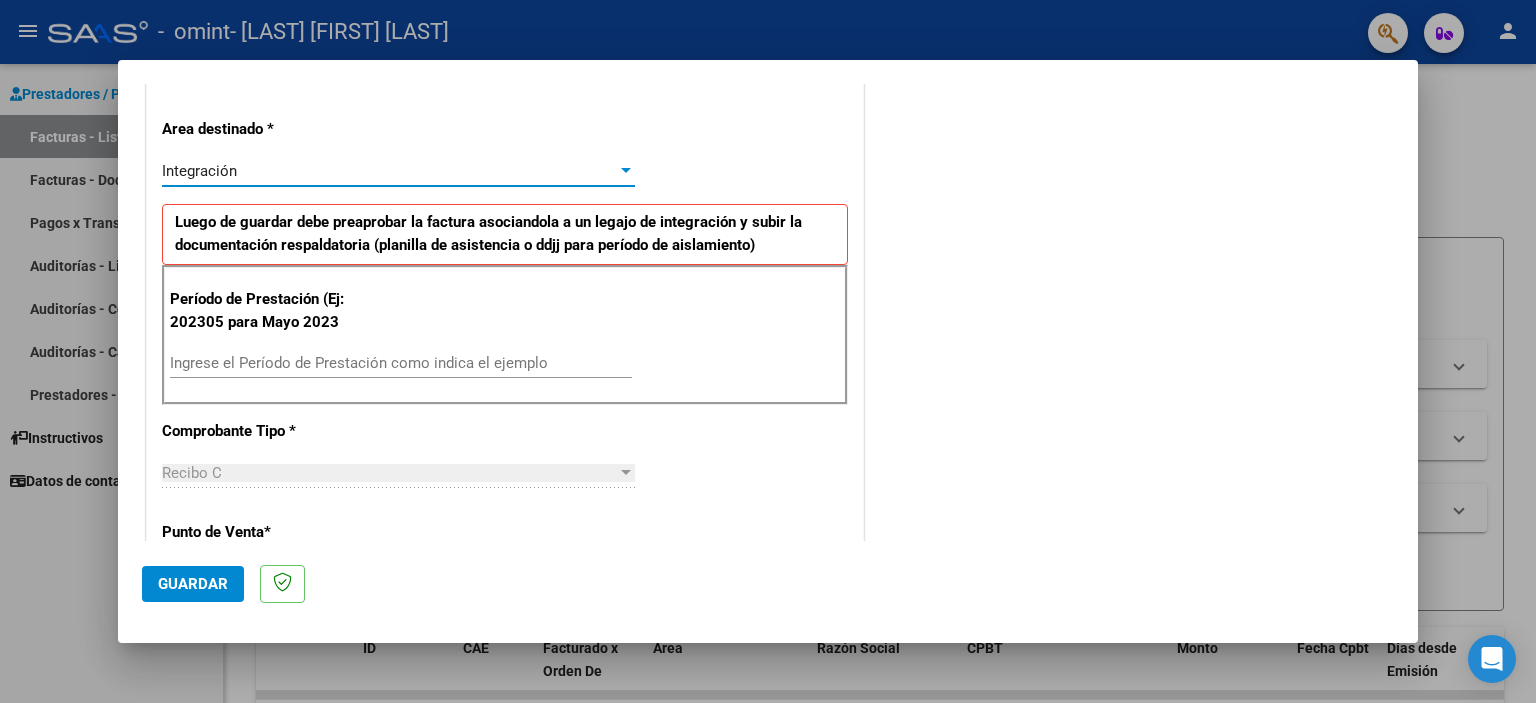 click on "Ingrese el Período de Prestación como indica el ejemplo" at bounding box center [401, 363] 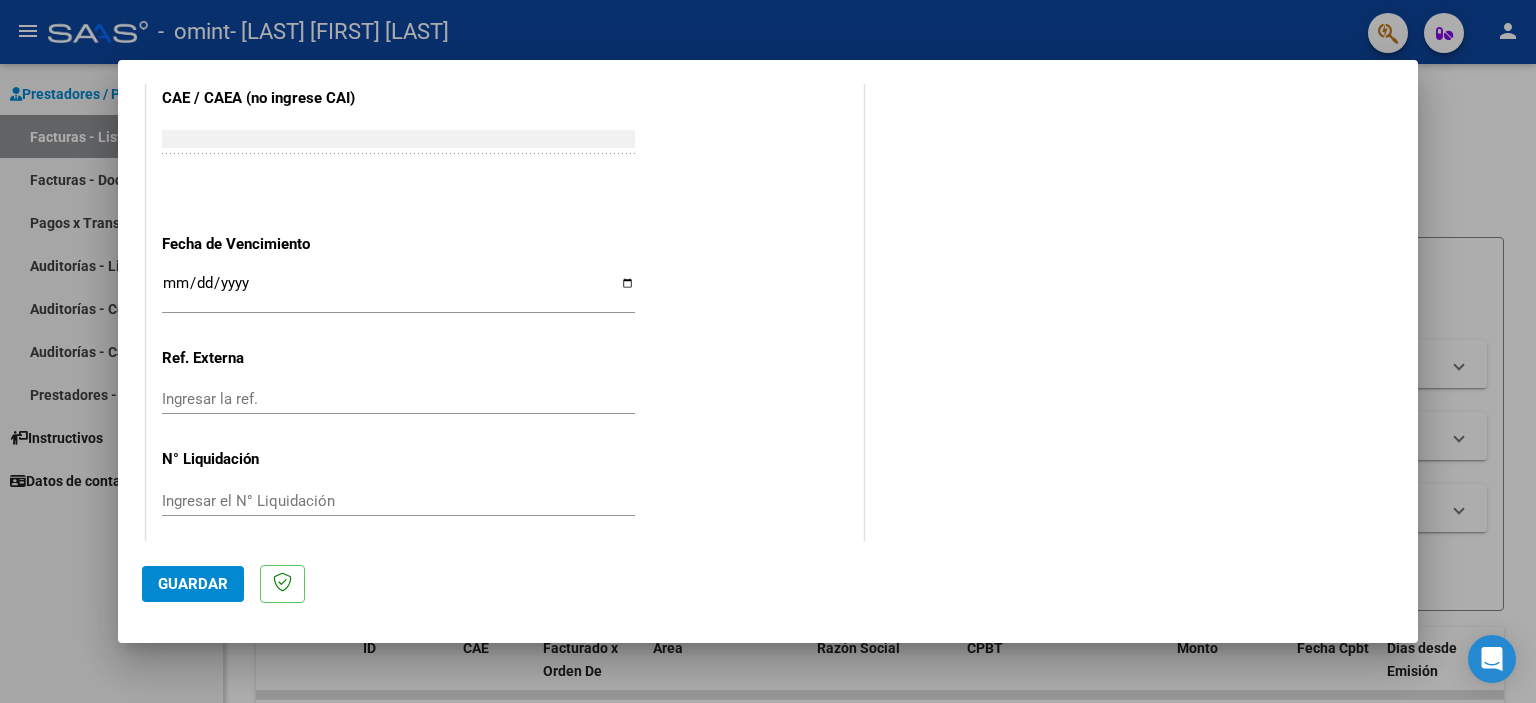 scroll, scrollTop: 1263, scrollLeft: 0, axis: vertical 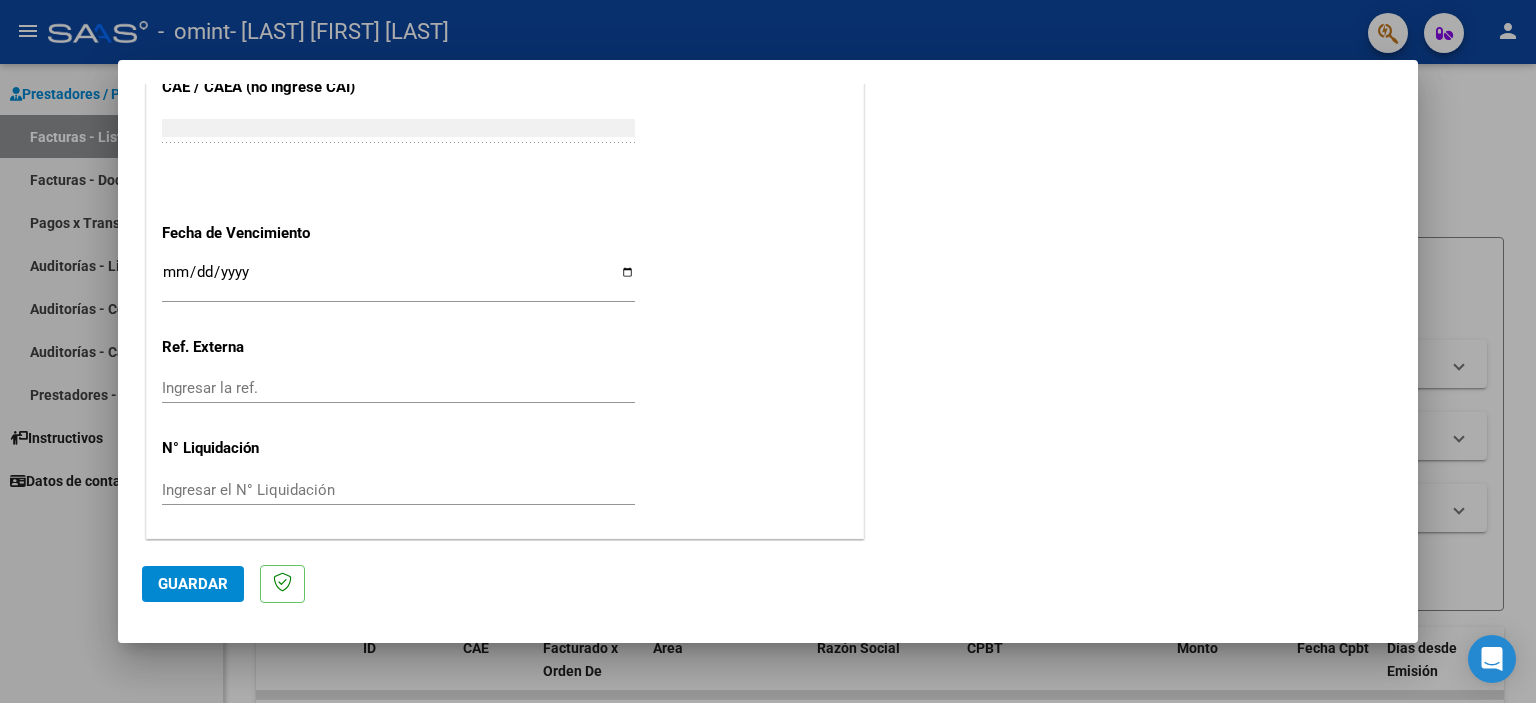 type on "202507" 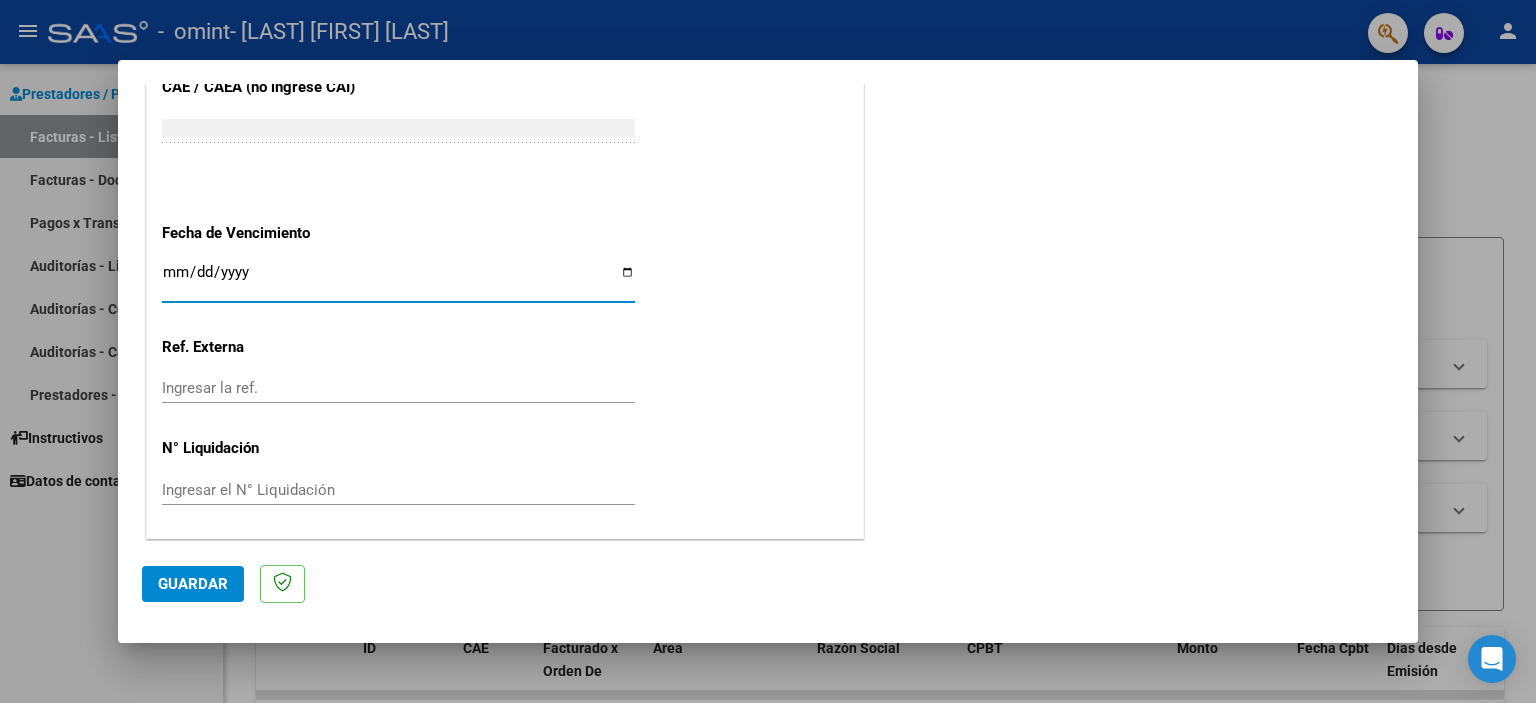 click on "Ingresar la fecha" at bounding box center [398, 280] 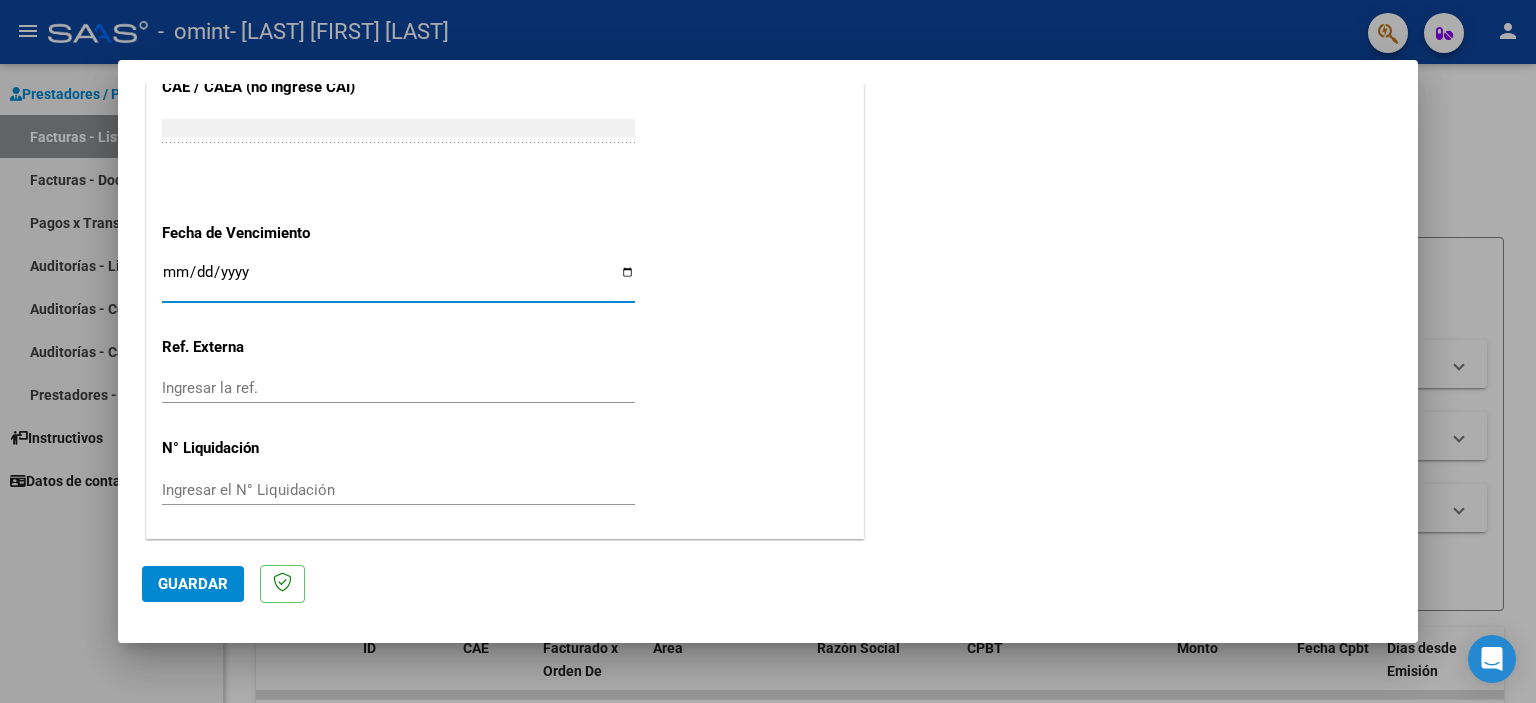 click on "Ingresar la fecha" at bounding box center [398, 280] 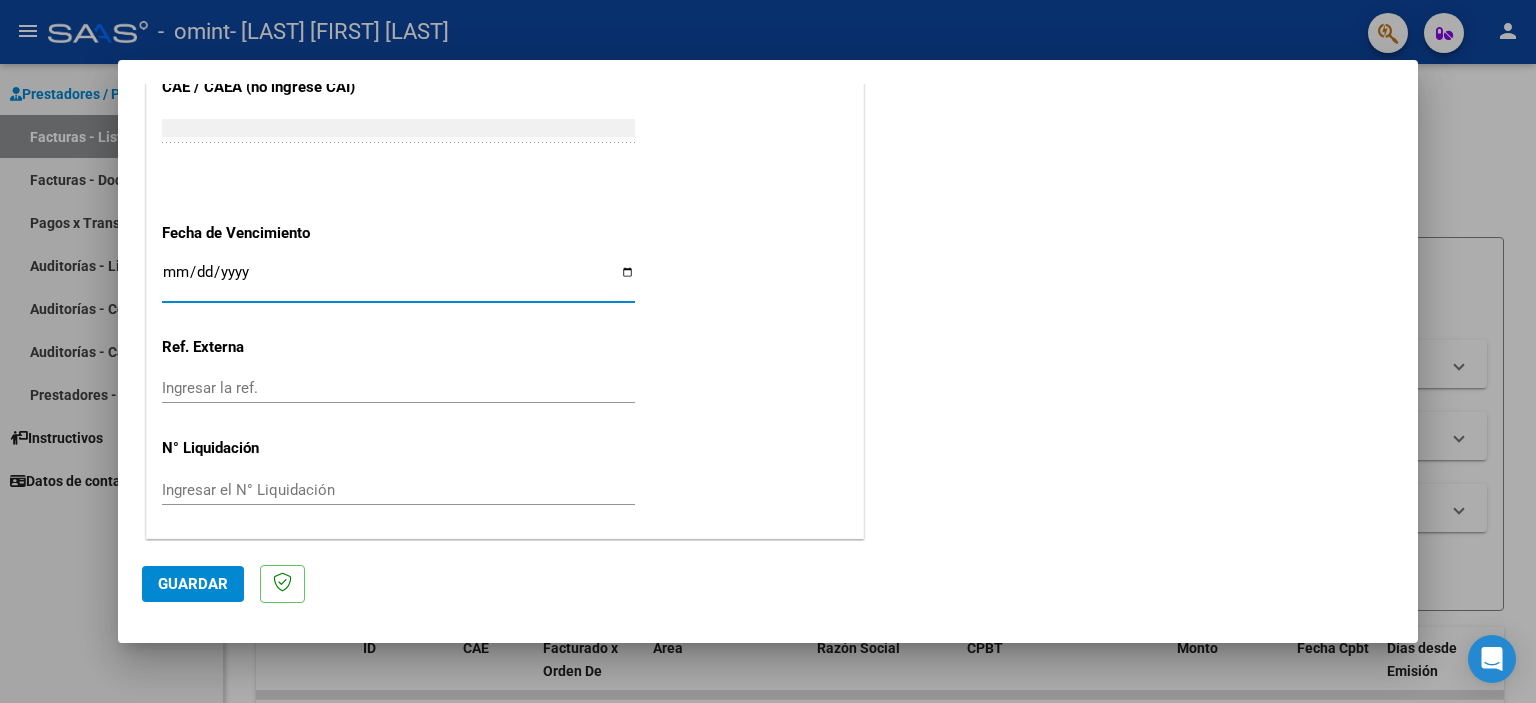 click on "Ingresar la fecha" at bounding box center [398, 280] 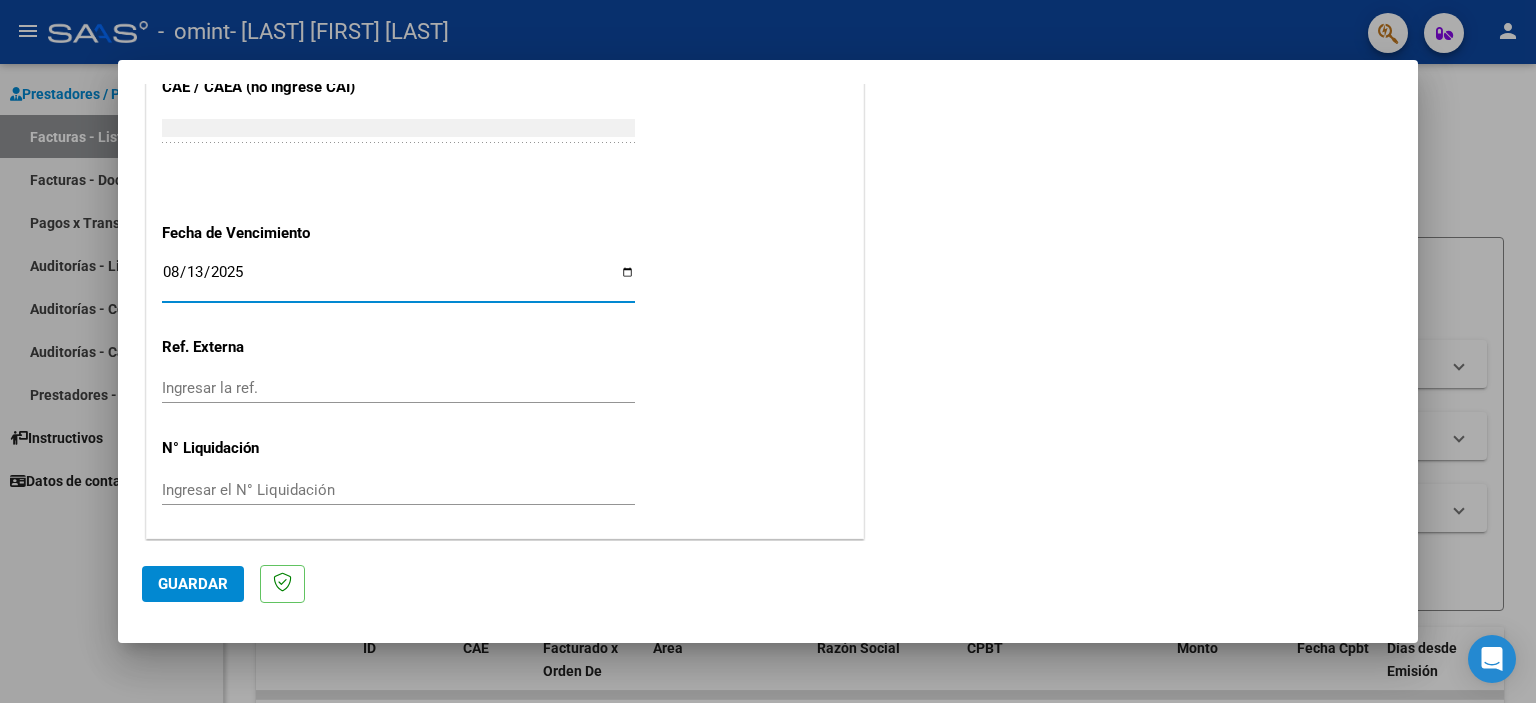 type on "2025-08-13" 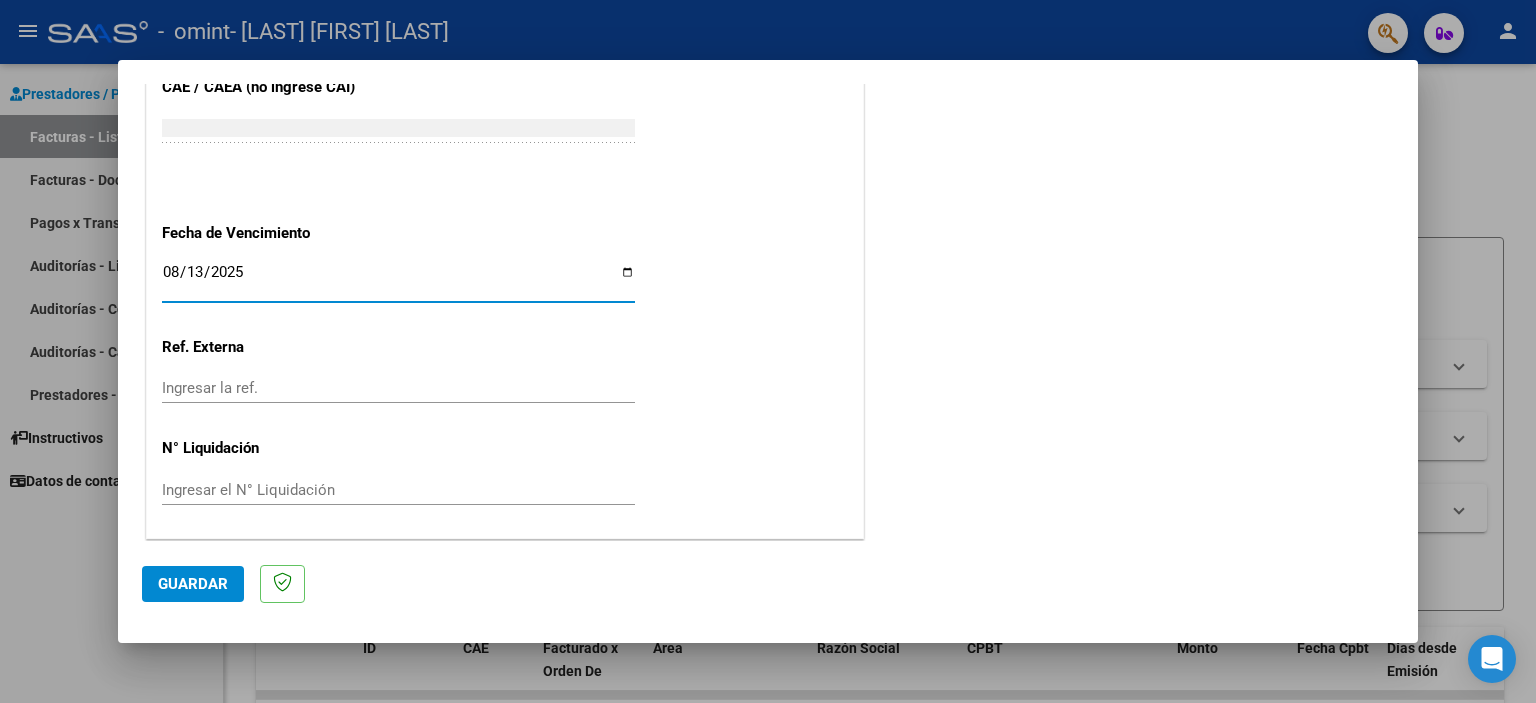 click on "Guardar" 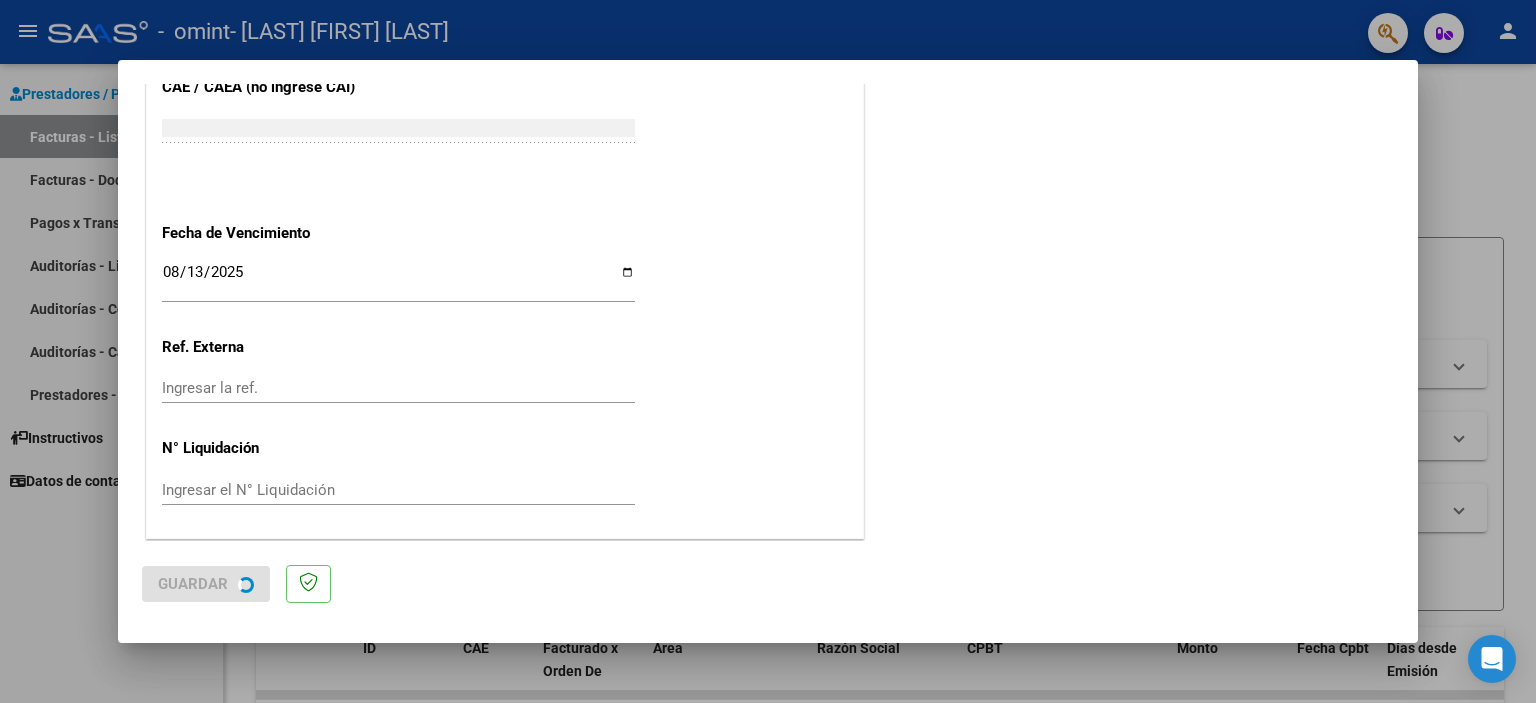 scroll, scrollTop: 0, scrollLeft: 0, axis: both 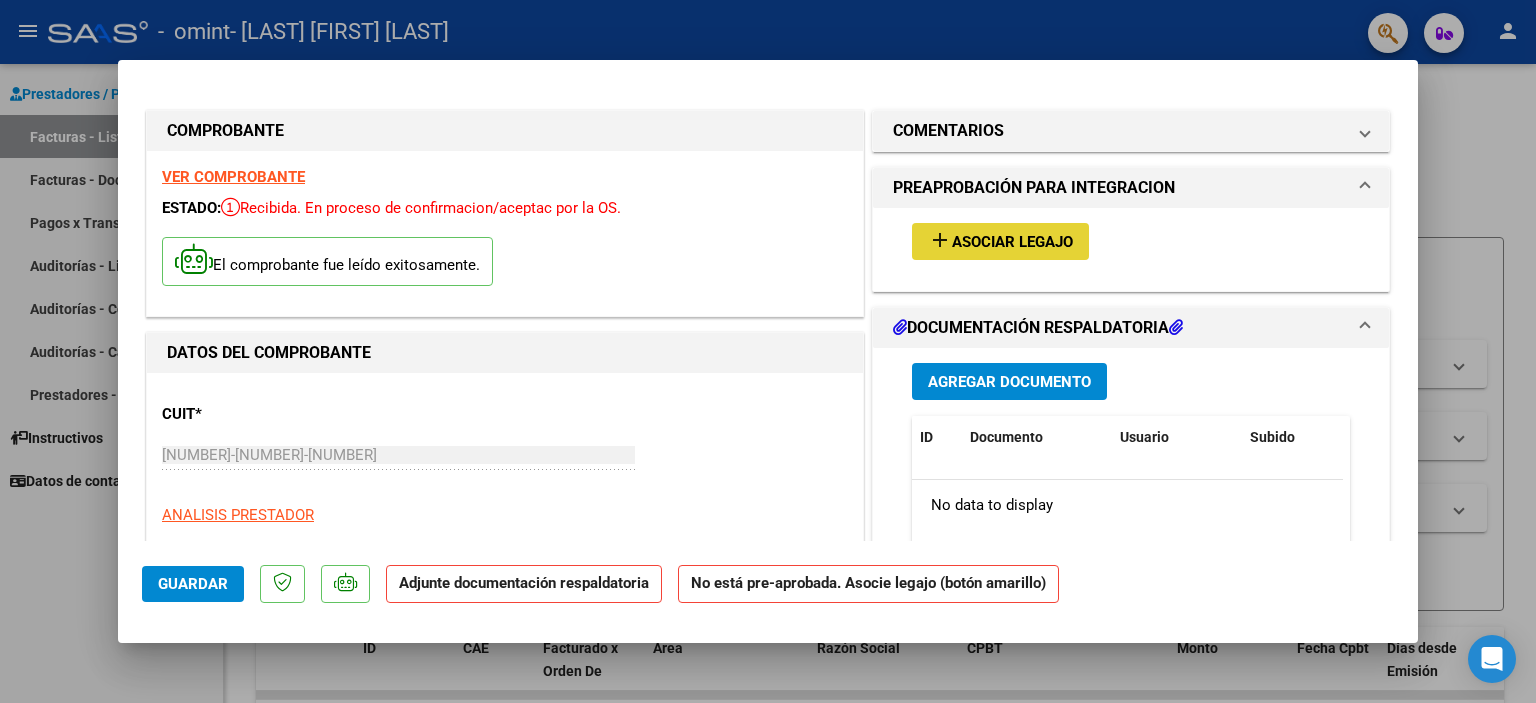 click on "Asociar Legajo" at bounding box center (1012, 242) 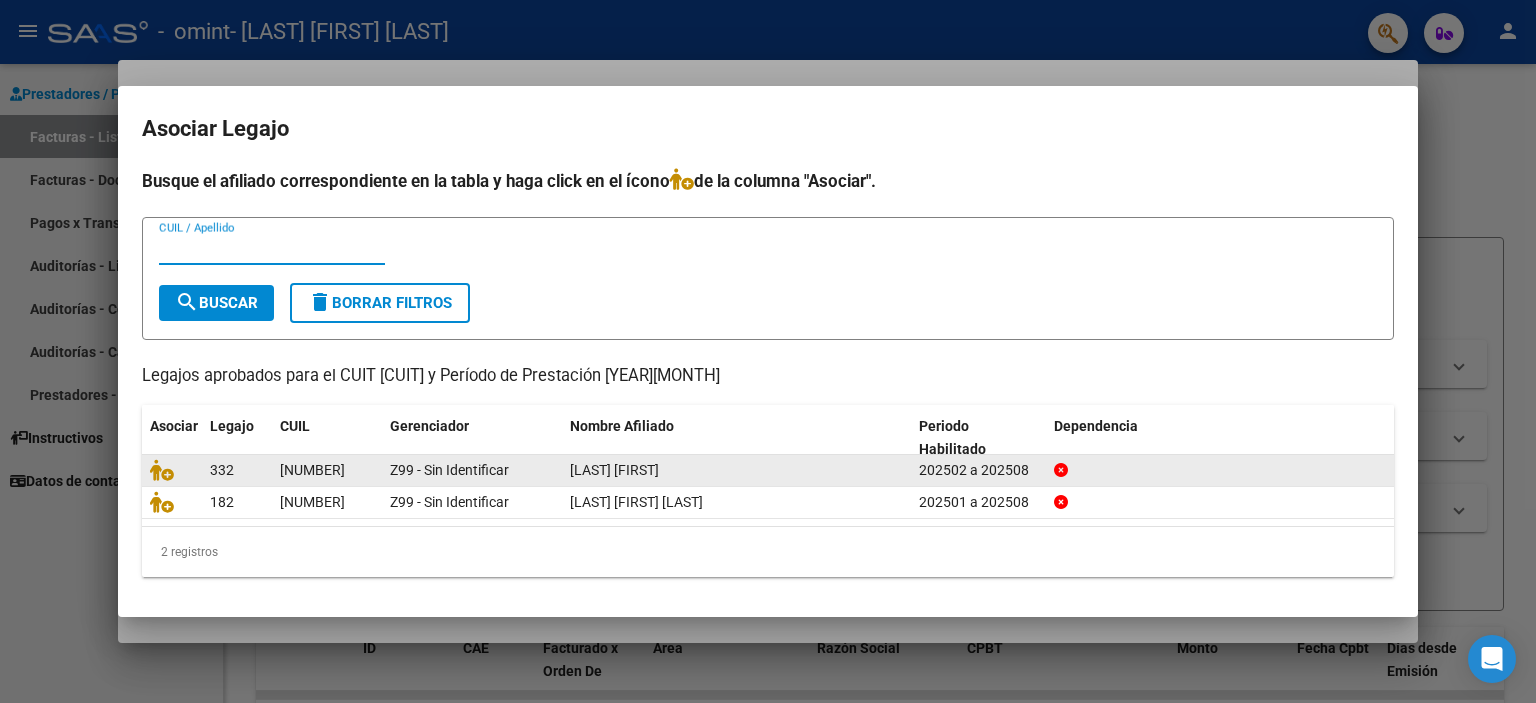 click on "[NUMBER]" 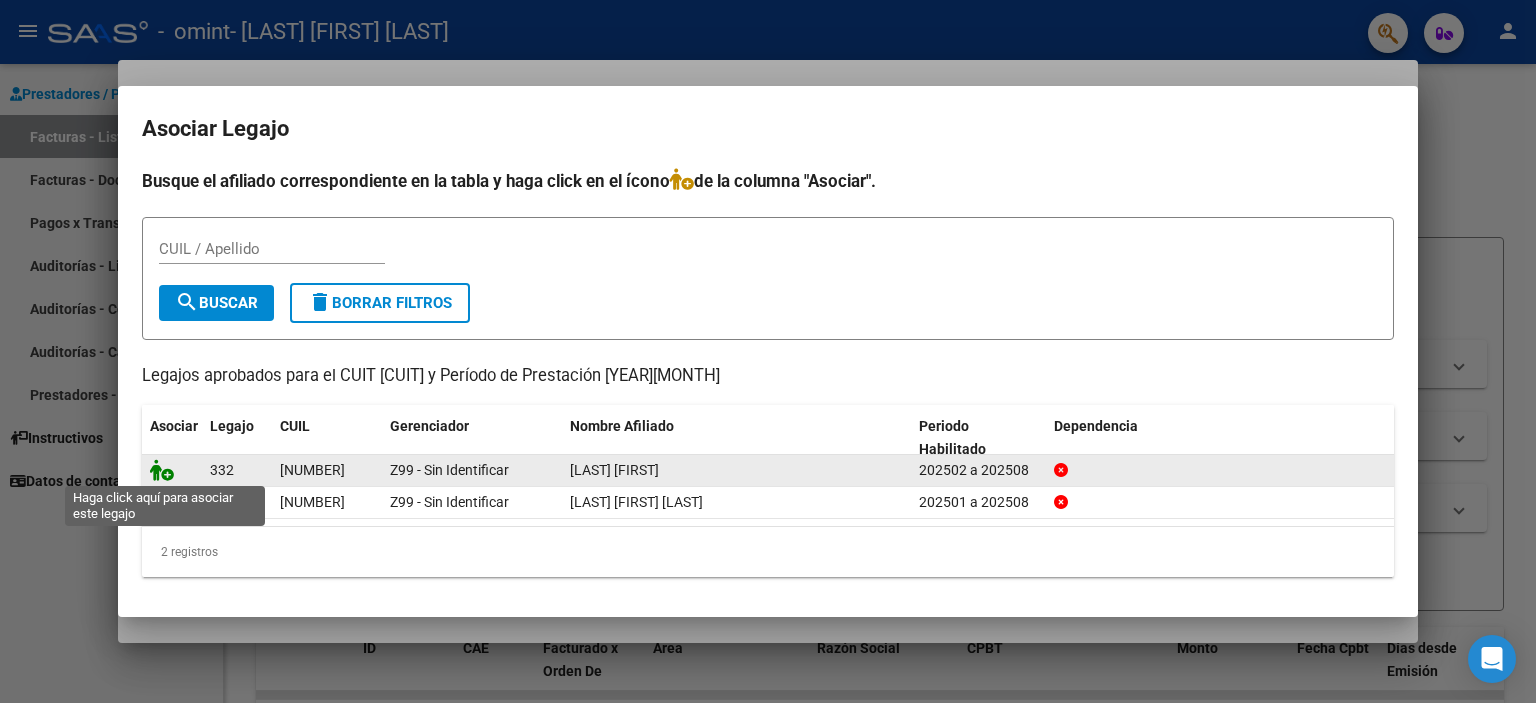 click 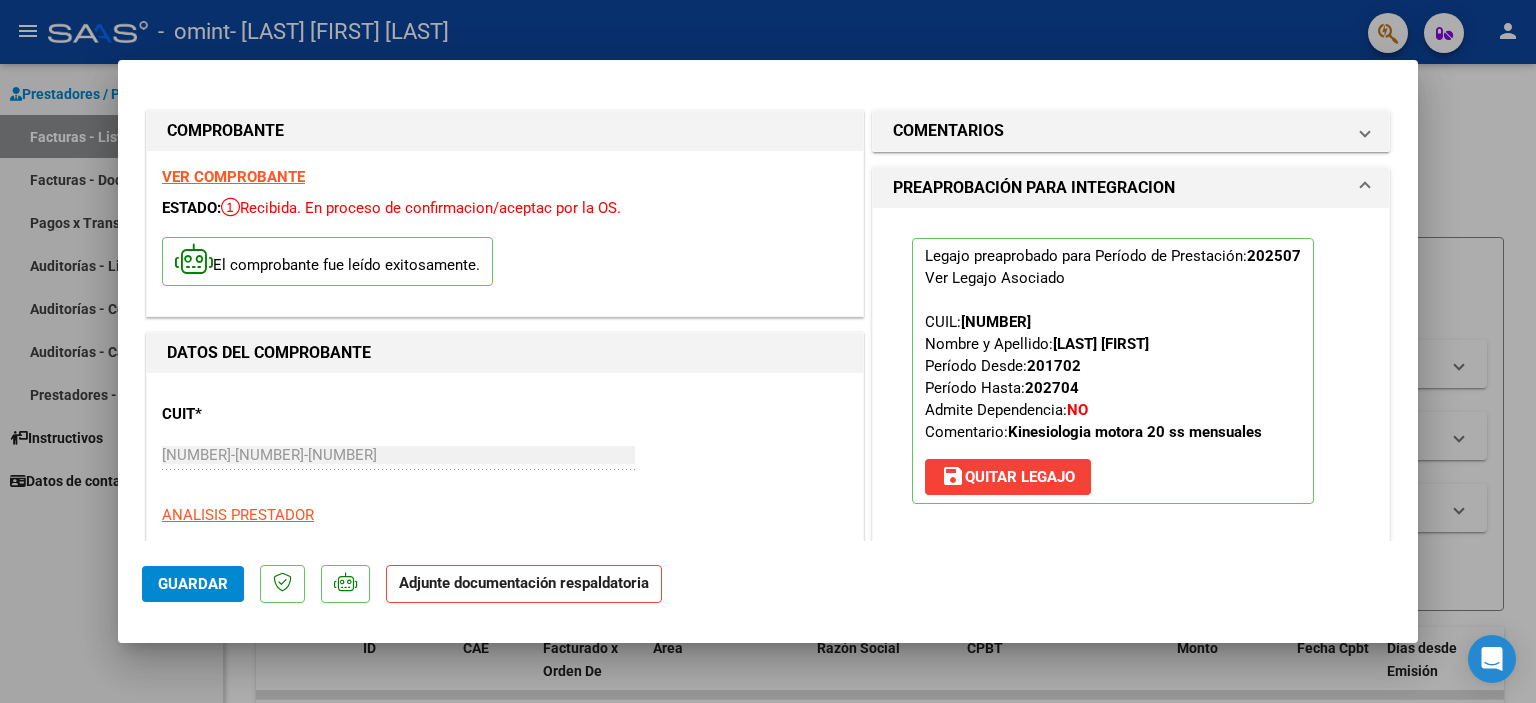 click on "Guardar" 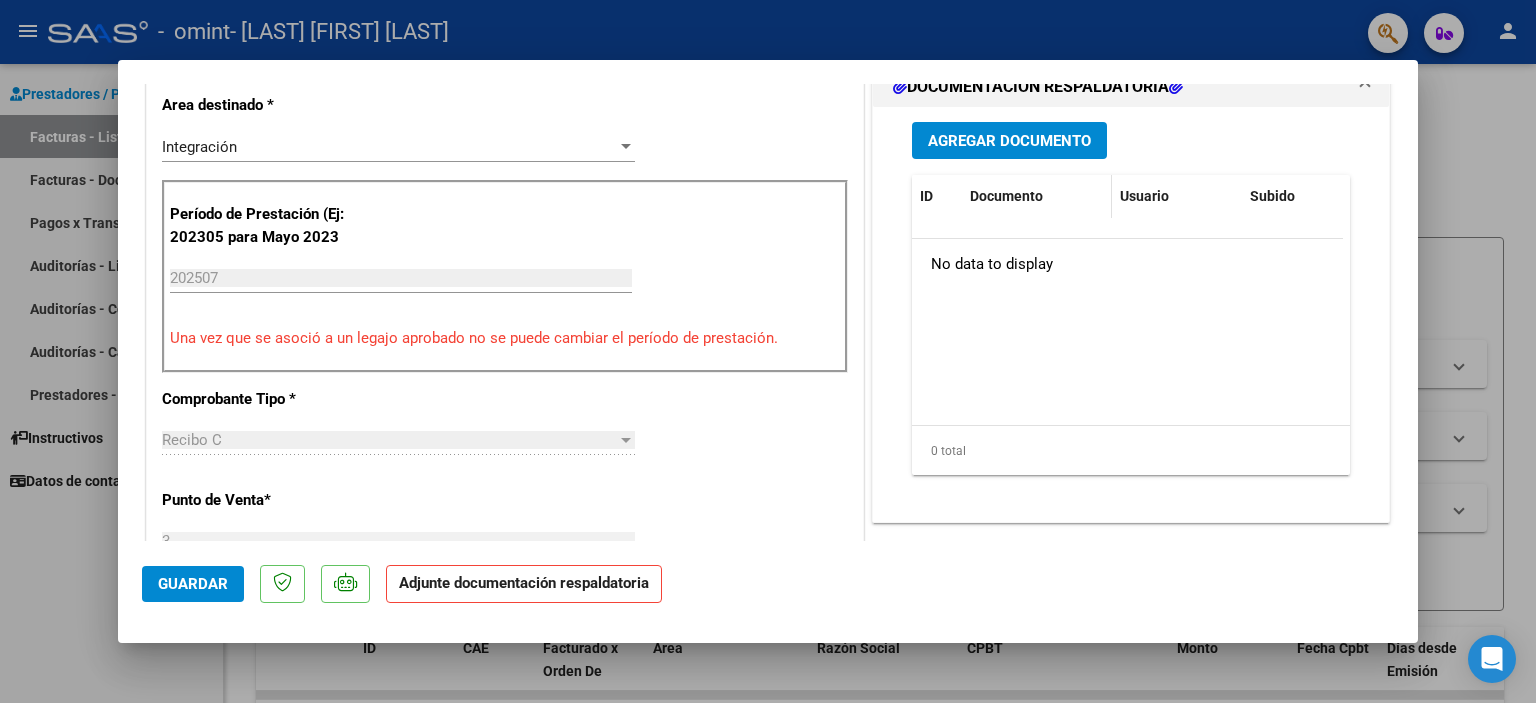 scroll, scrollTop: 400, scrollLeft: 0, axis: vertical 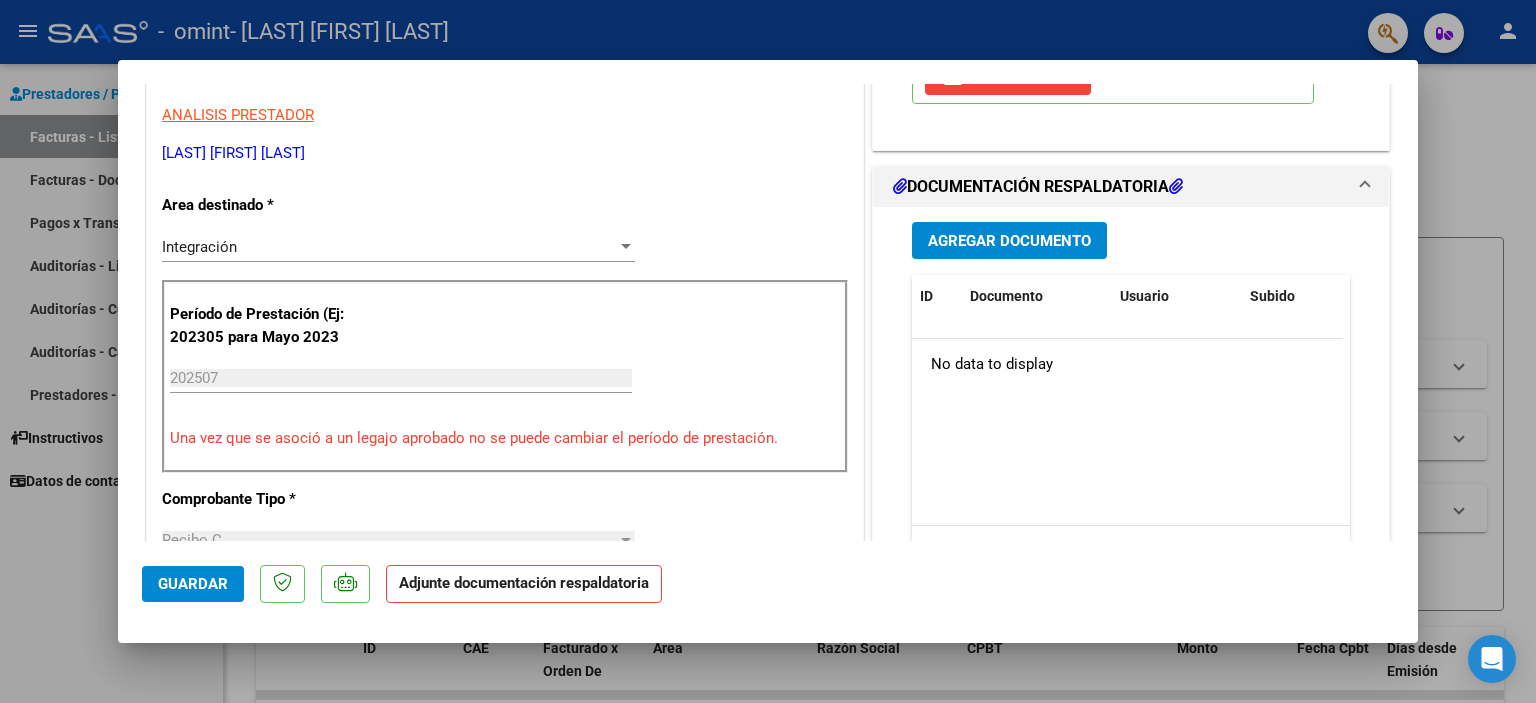 click on "Agregar Documento" at bounding box center (1009, 241) 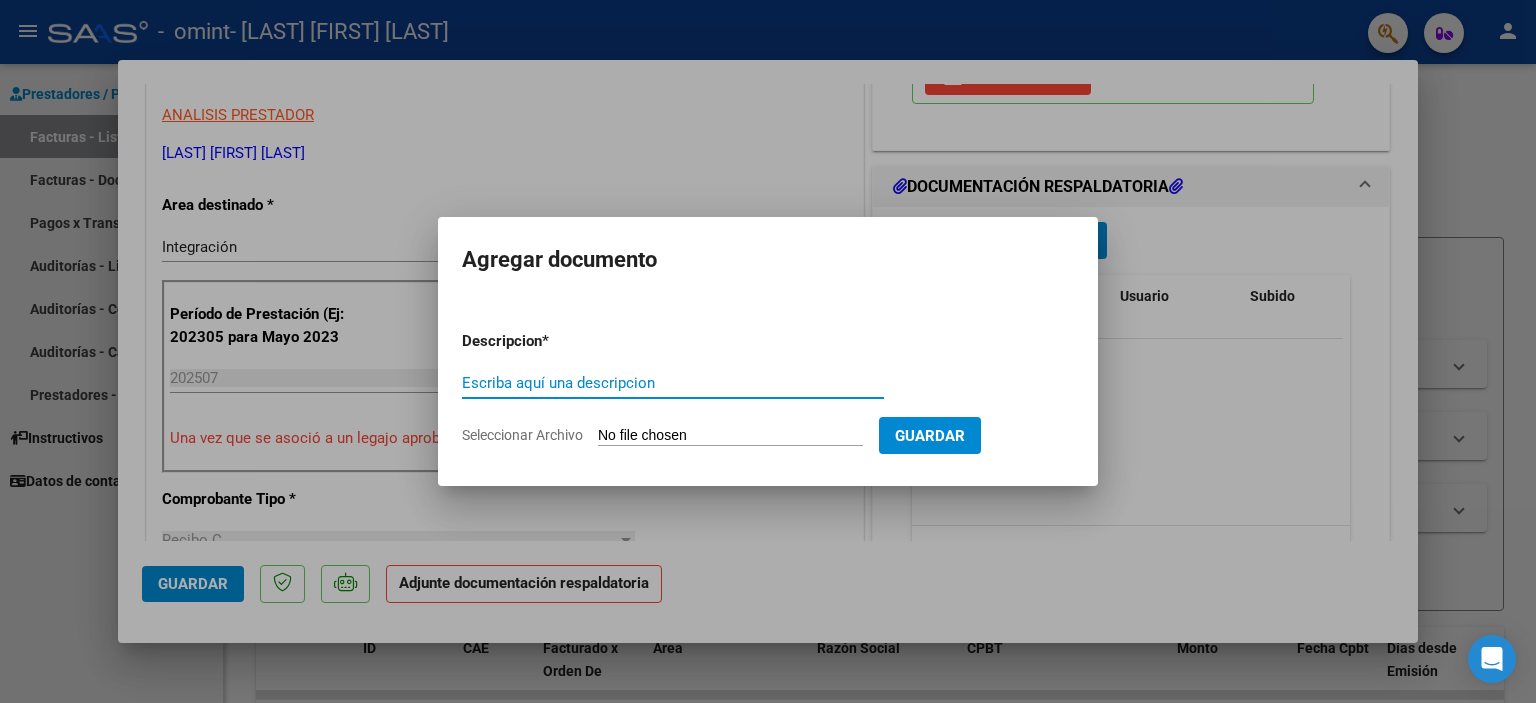 click on "Seleccionar Archivo" at bounding box center (730, 436) 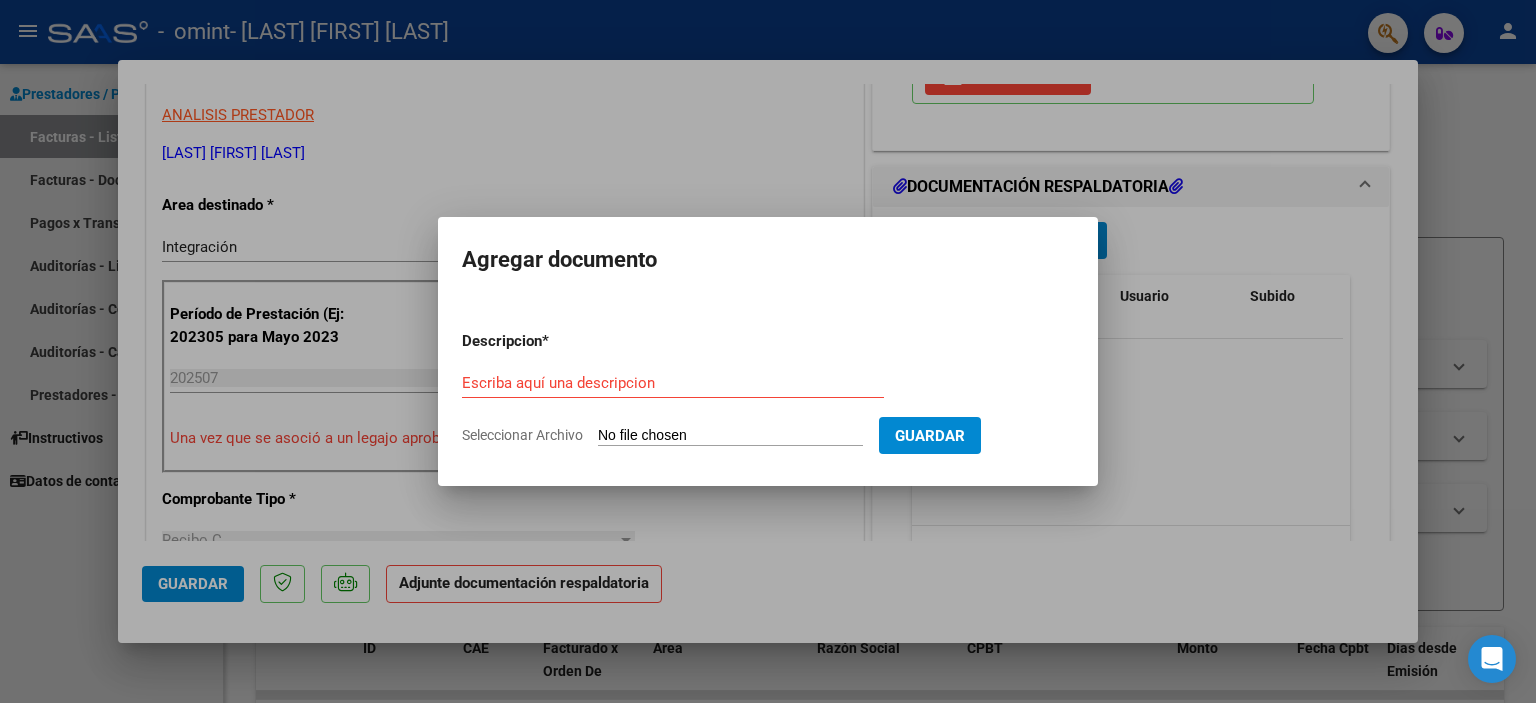 type on "C:\fakepath\[FILENAME].pdf" 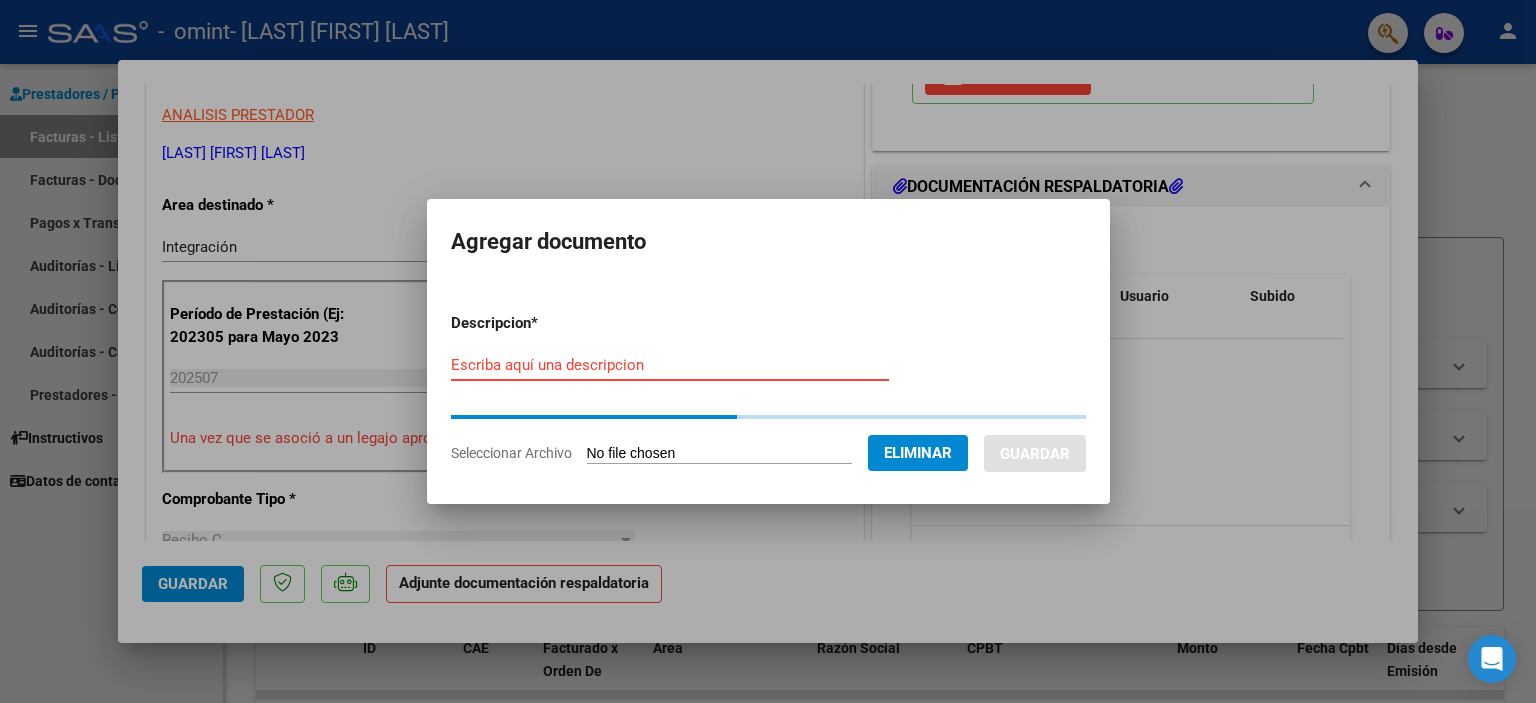 click on "Escriba aquí una descripcion" at bounding box center (670, 365) 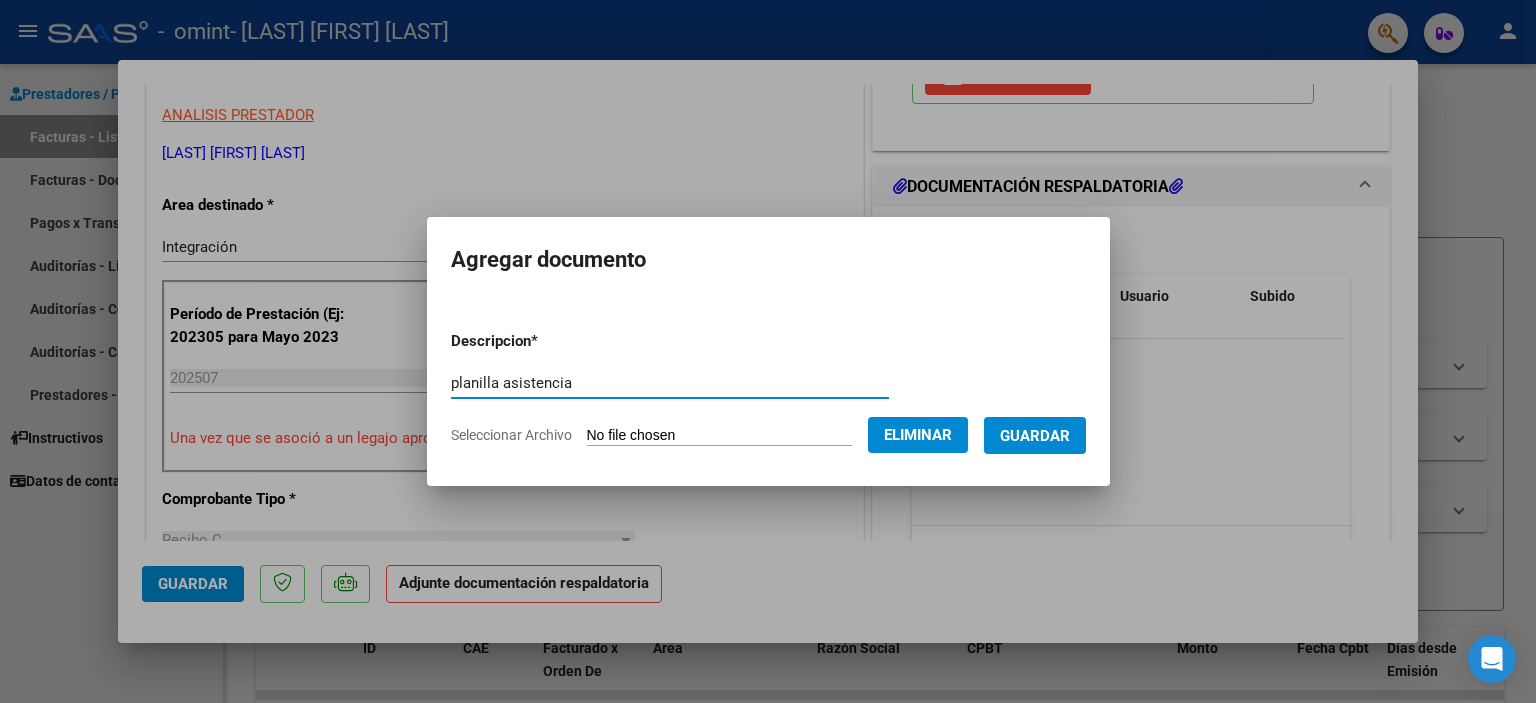 type on "planilla asistencia" 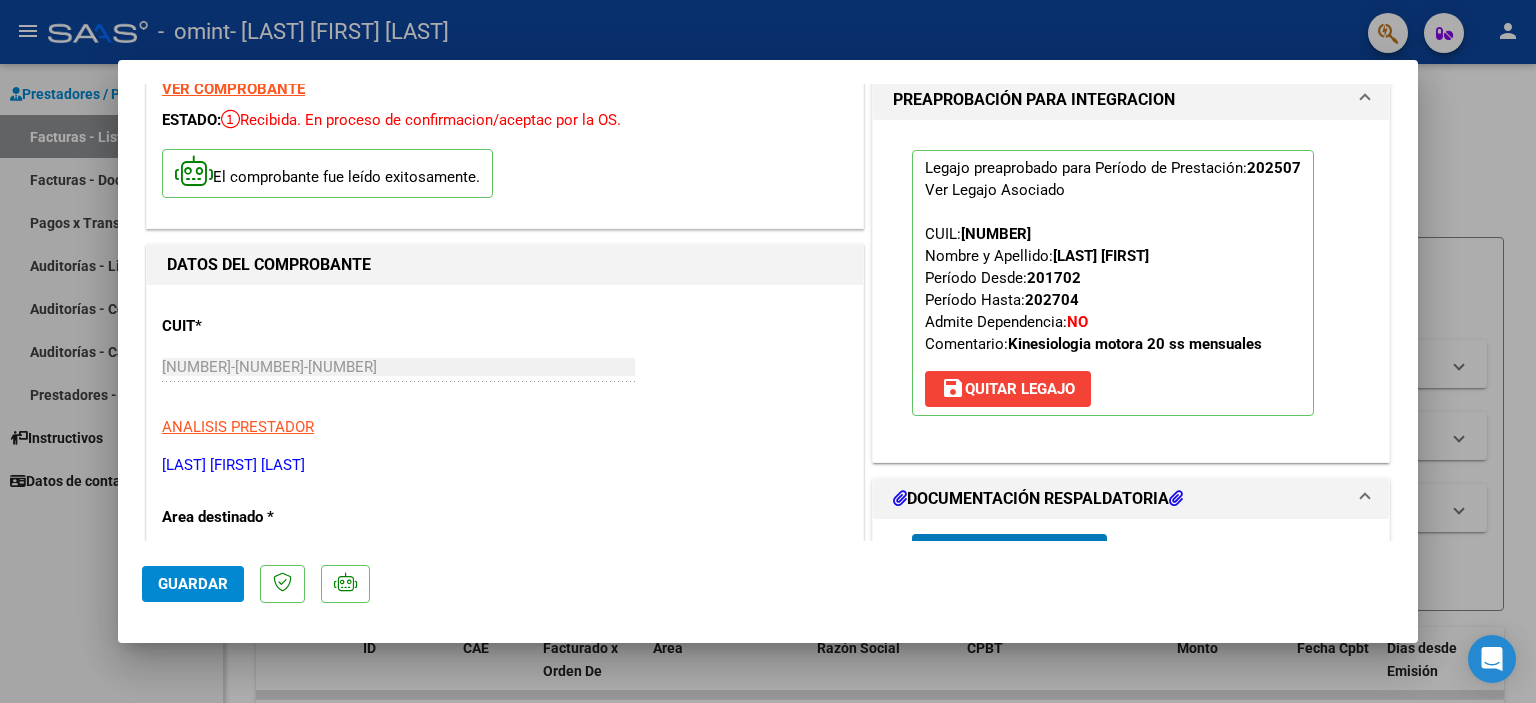 scroll, scrollTop: 100, scrollLeft: 0, axis: vertical 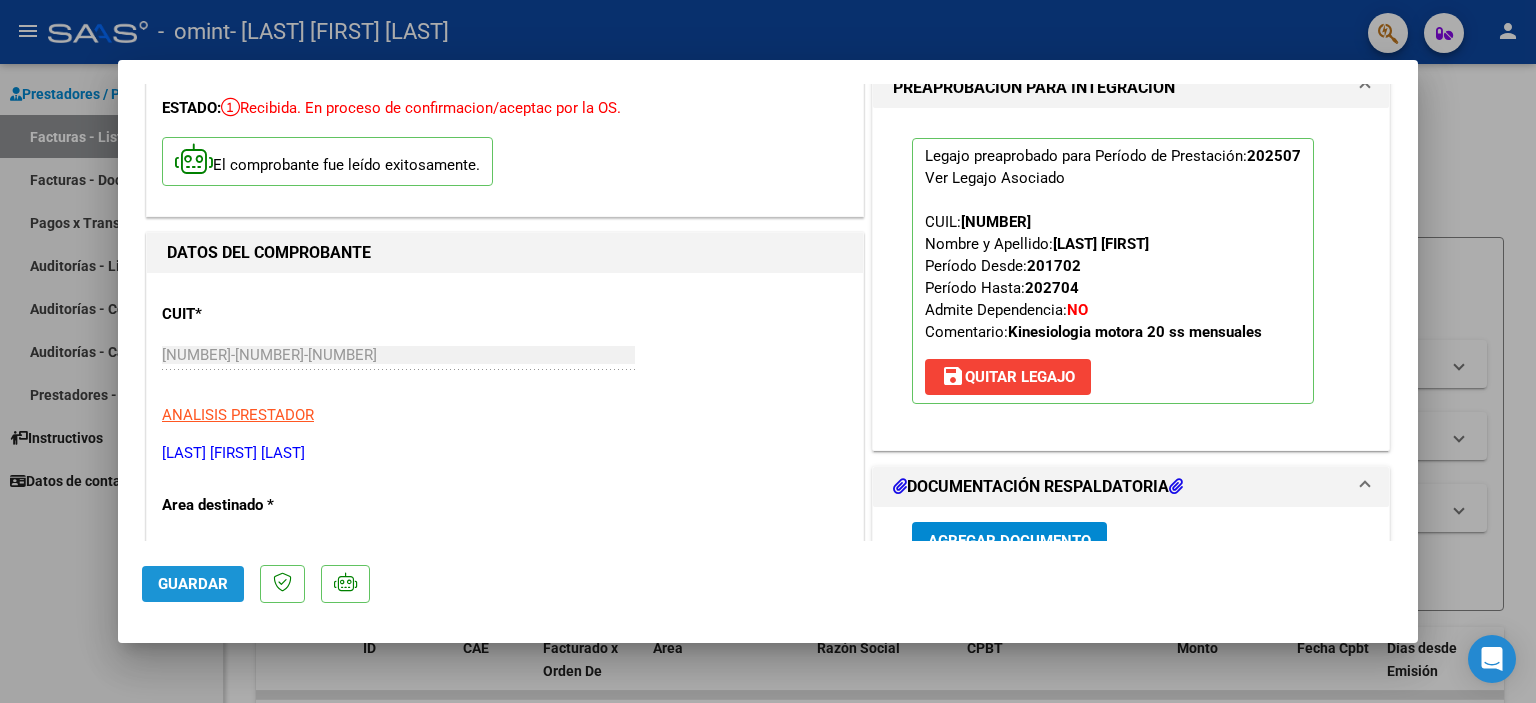 click on "Guardar" 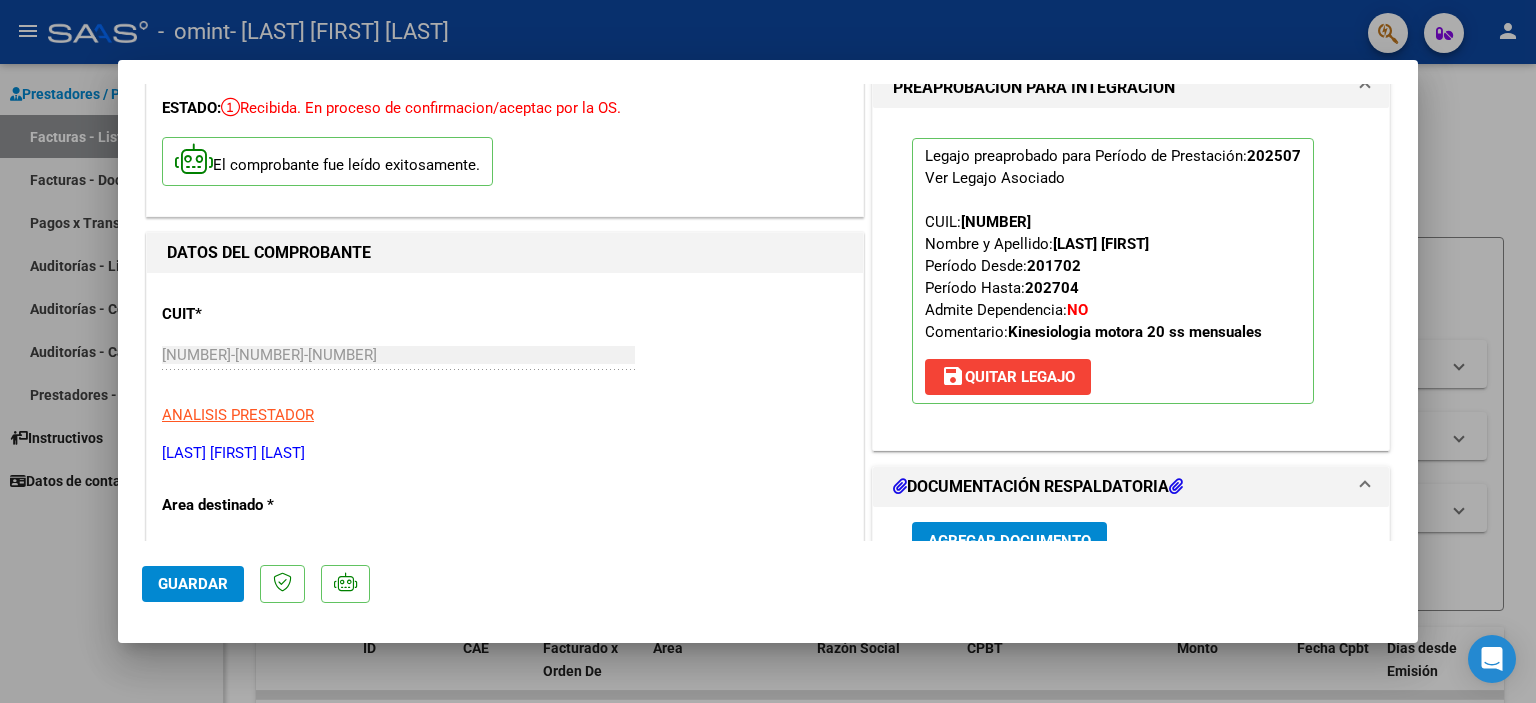 click at bounding box center (768, 351) 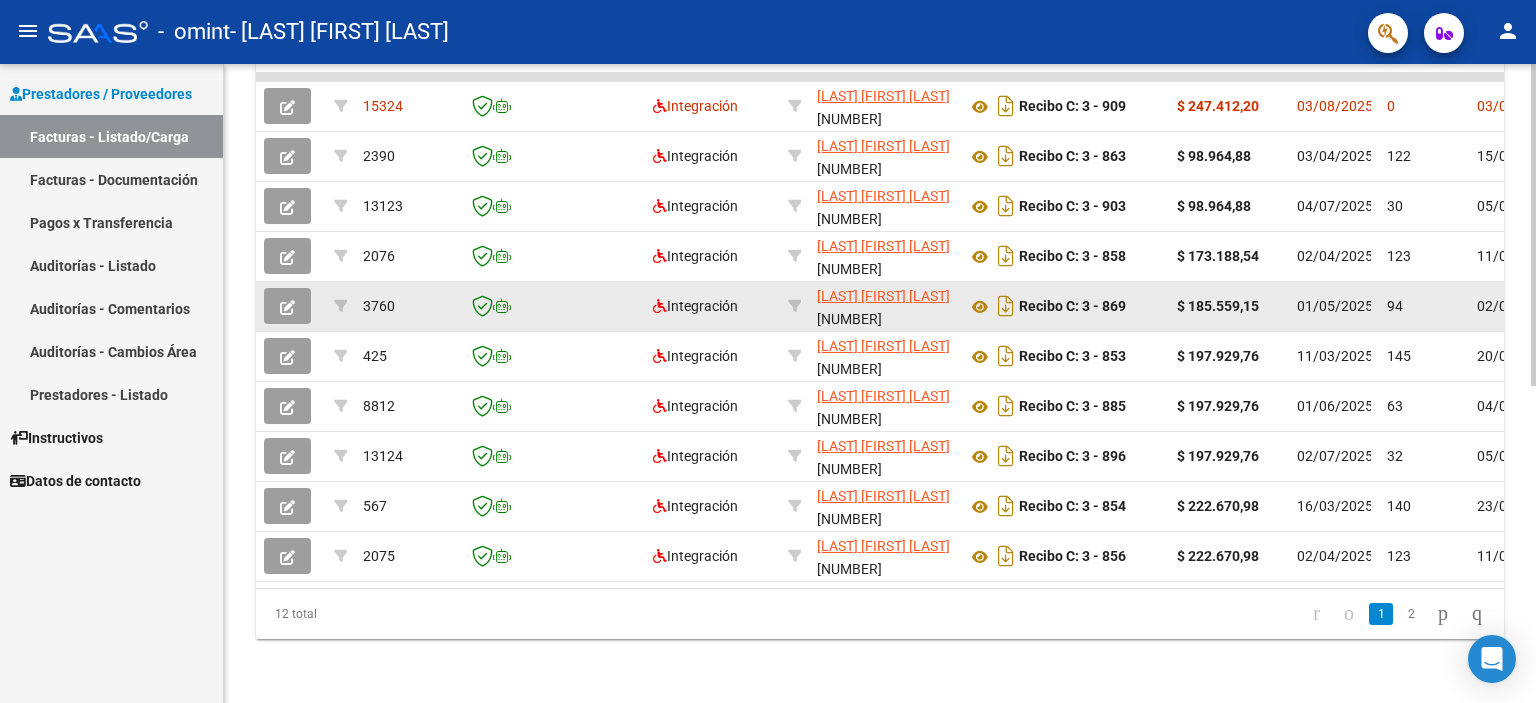 scroll, scrollTop: 630, scrollLeft: 0, axis: vertical 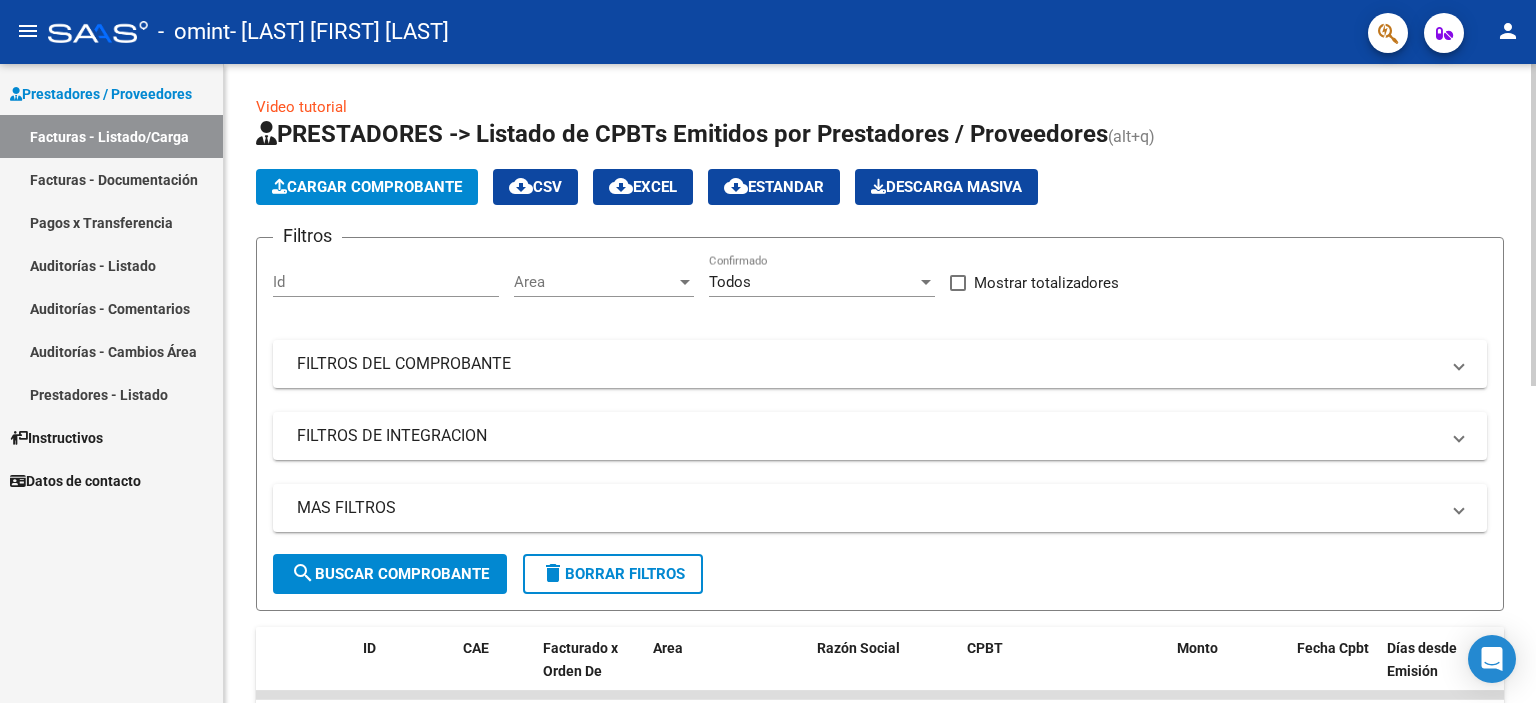 click on "Cargar Comprobante" 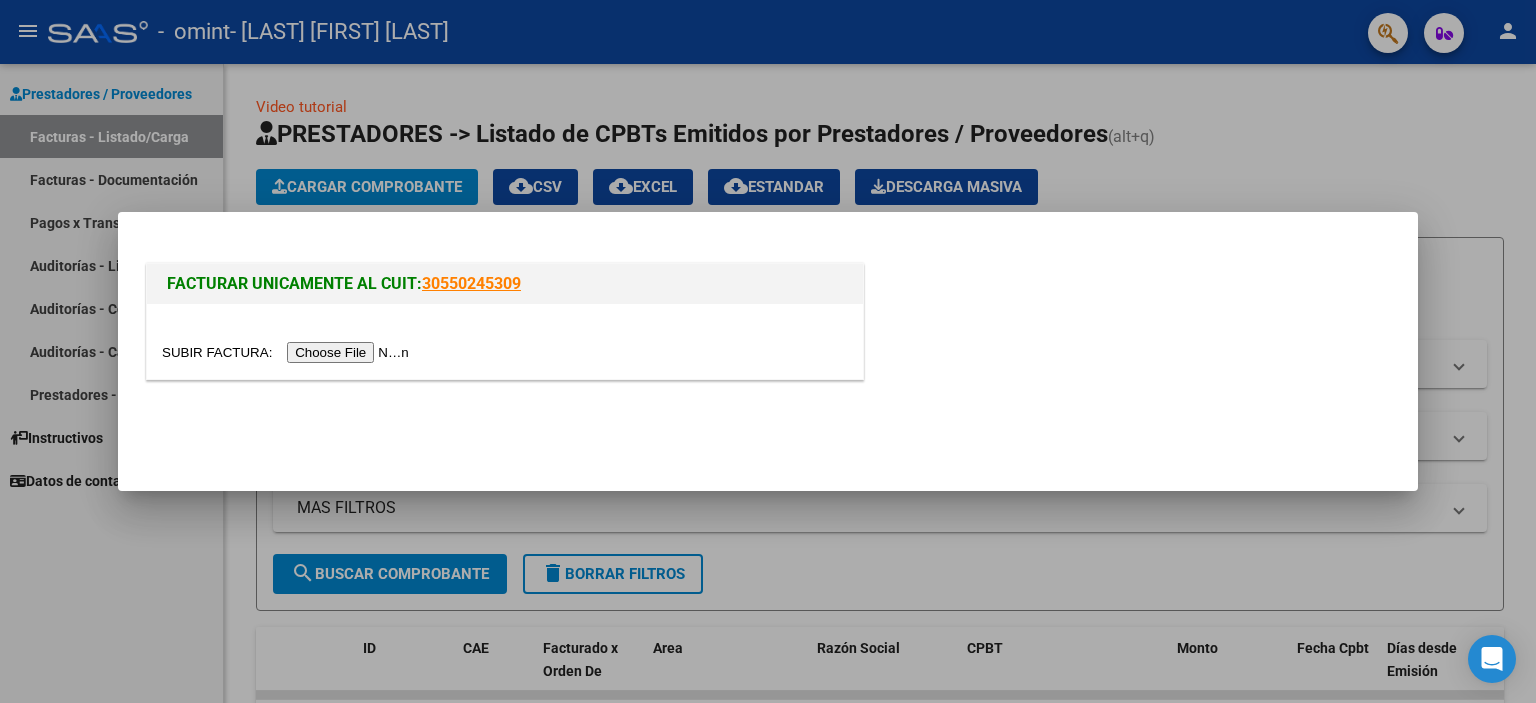 click at bounding box center (288, 352) 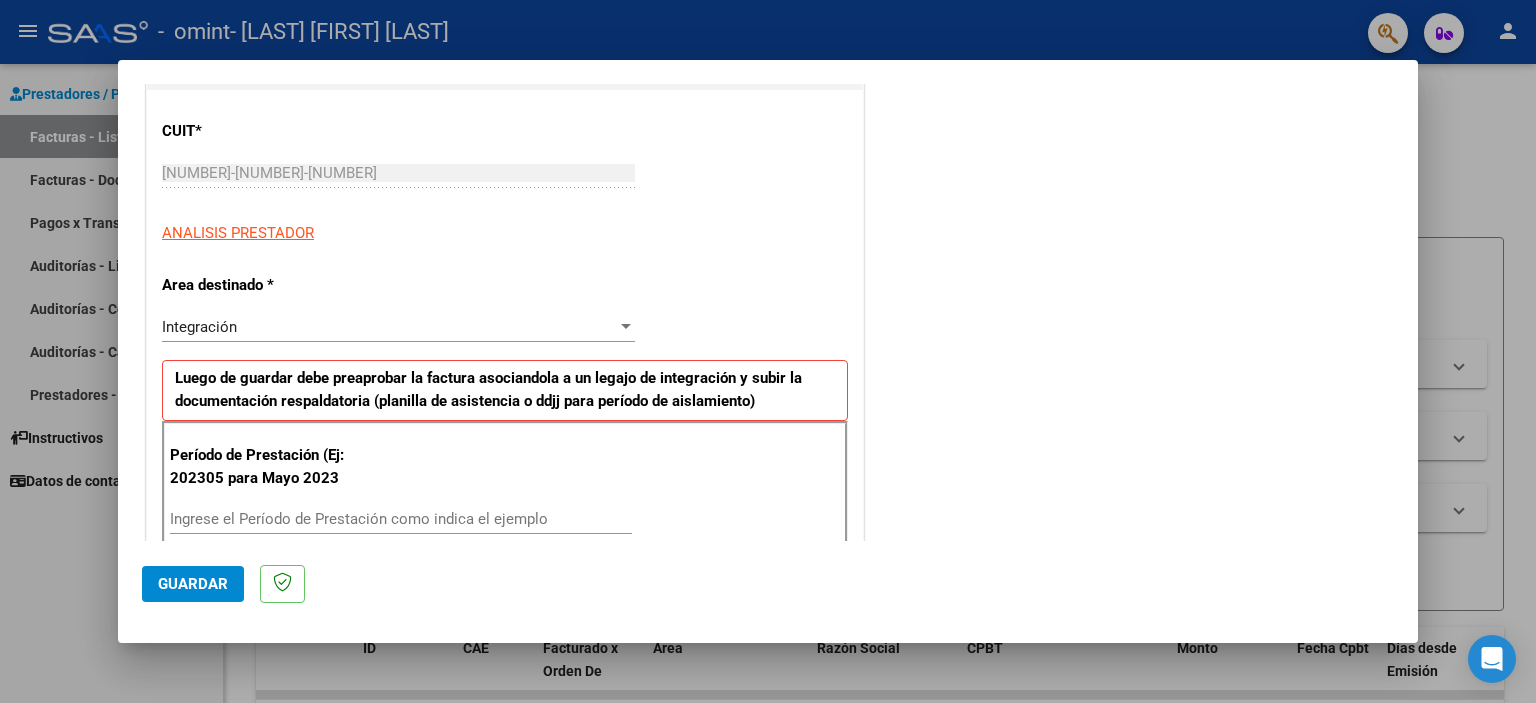 scroll, scrollTop: 300, scrollLeft: 0, axis: vertical 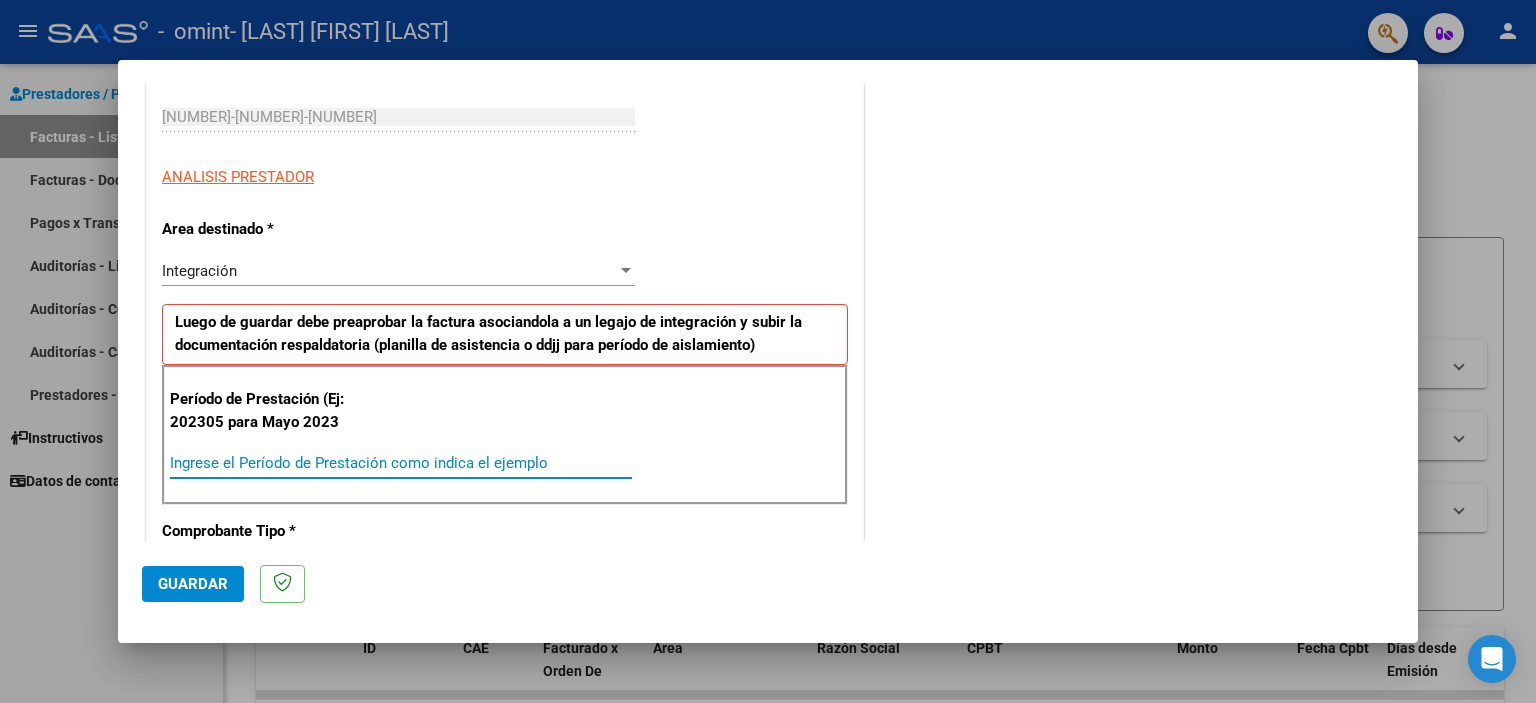 click on "Ingrese el Período de Prestación como indica el ejemplo" at bounding box center (401, 463) 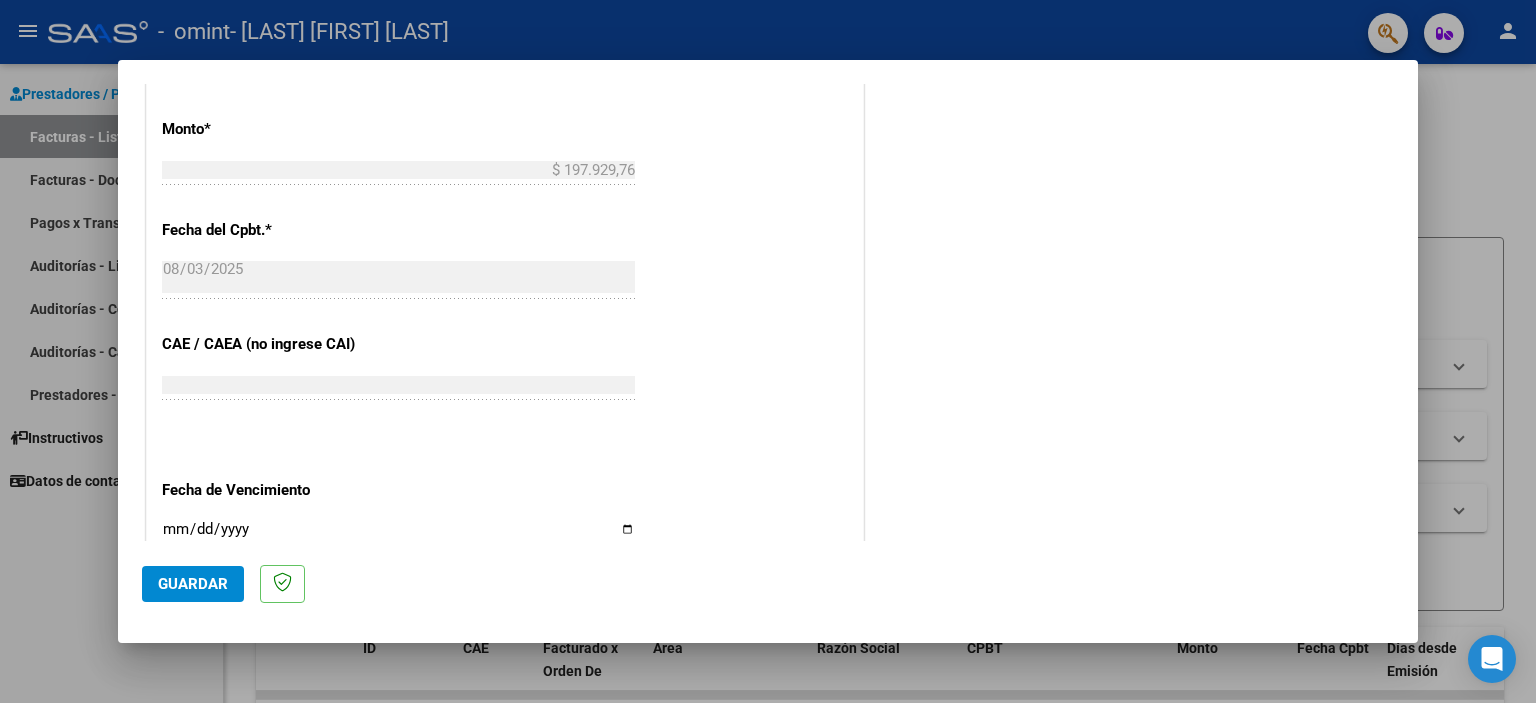 scroll, scrollTop: 1100, scrollLeft: 0, axis: vertical 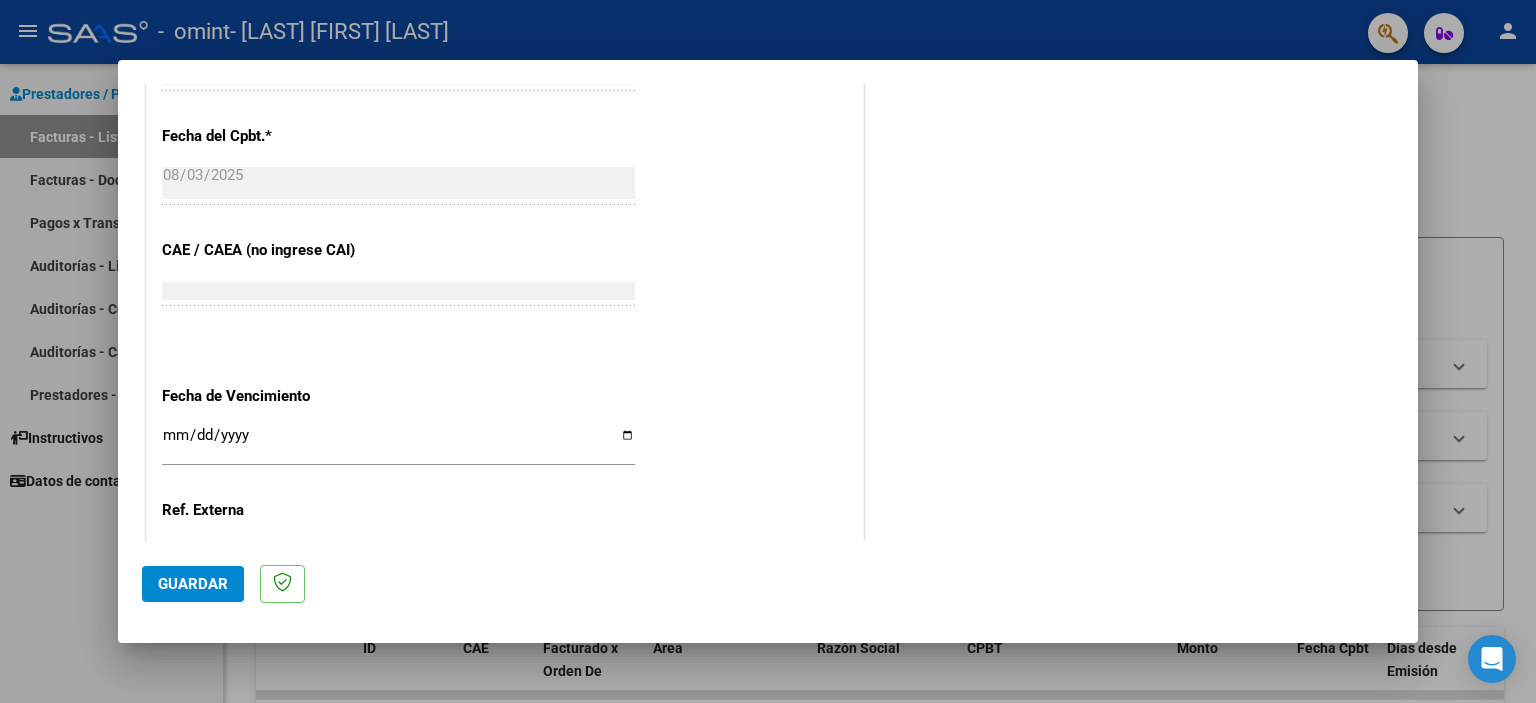 type on "202507" 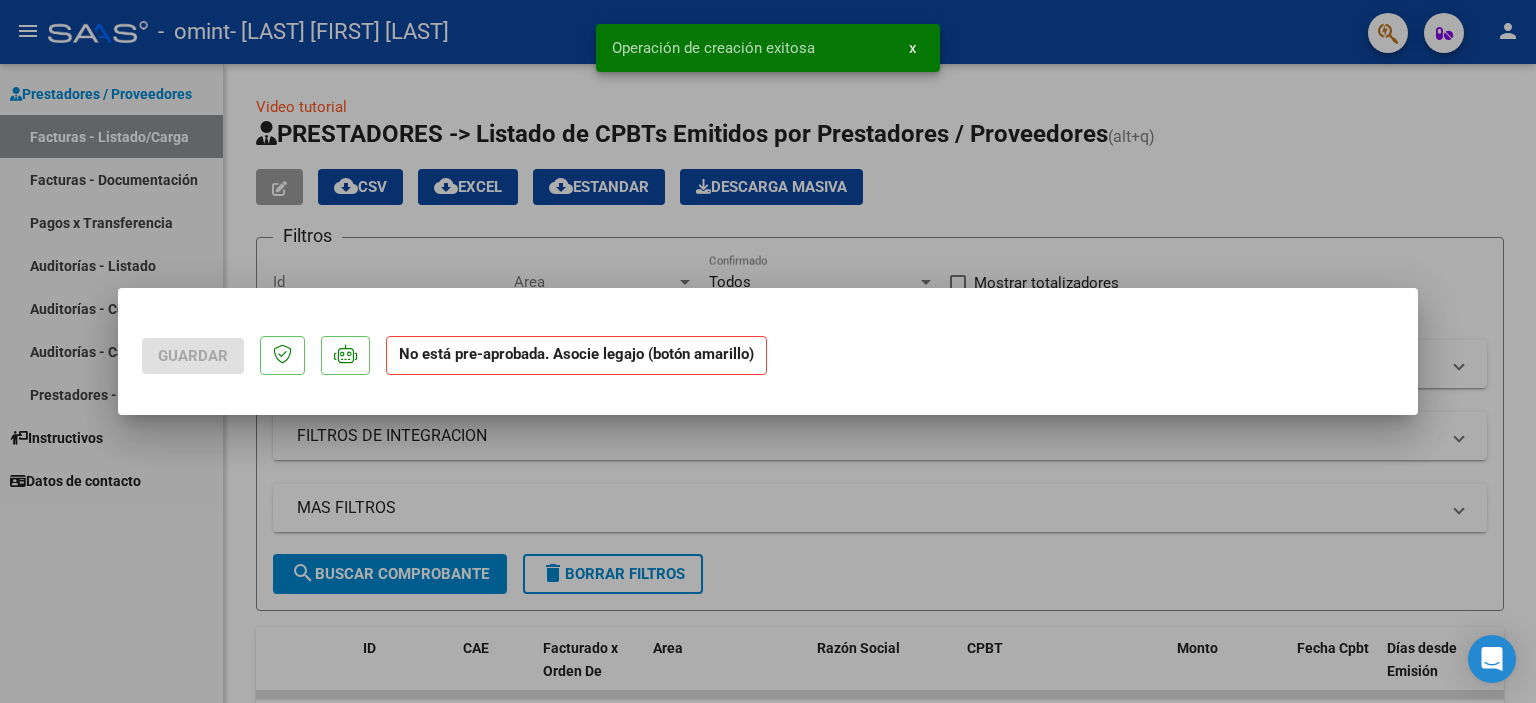 scroll, scrollTop: 0, scrollLeft: 0, axis: both 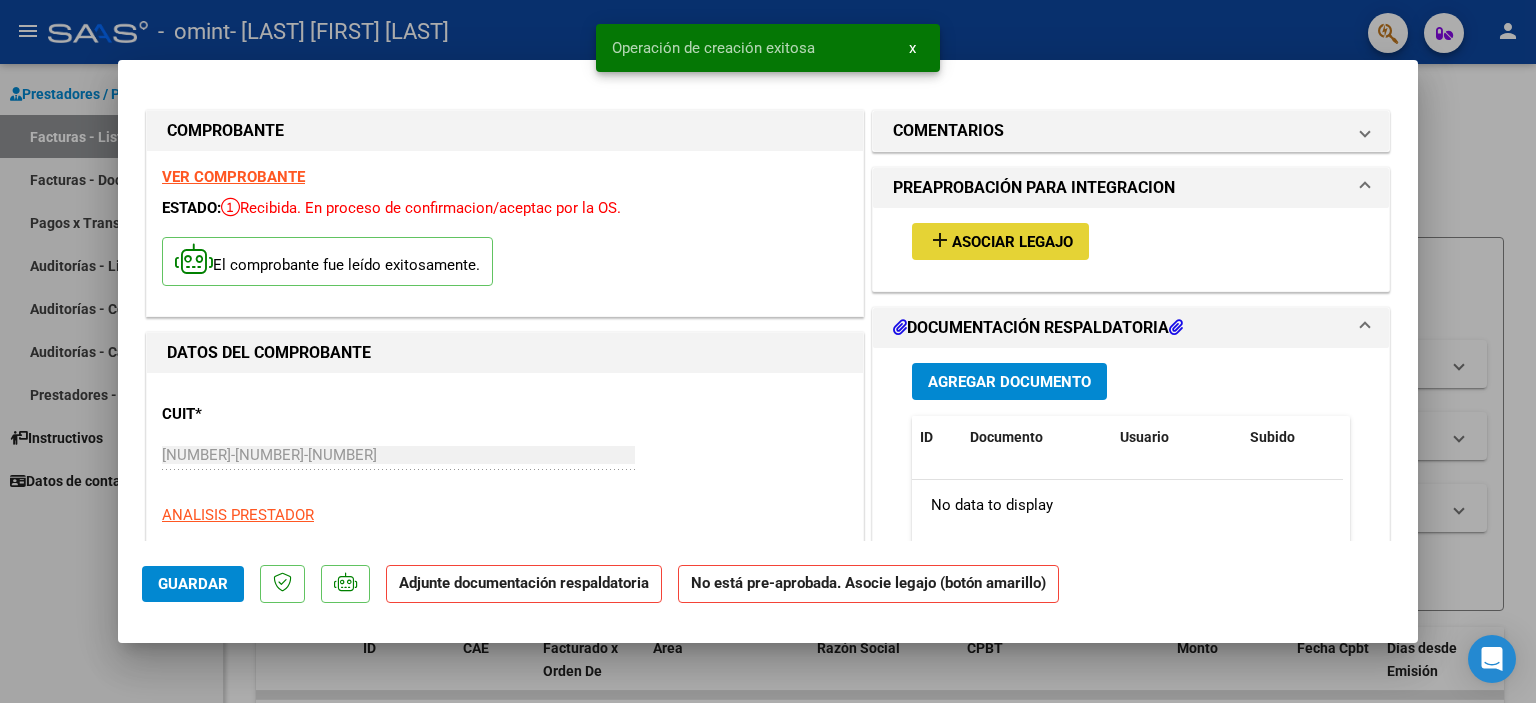 click on "Asociar Legajo" at bounding box center [1012, 242] 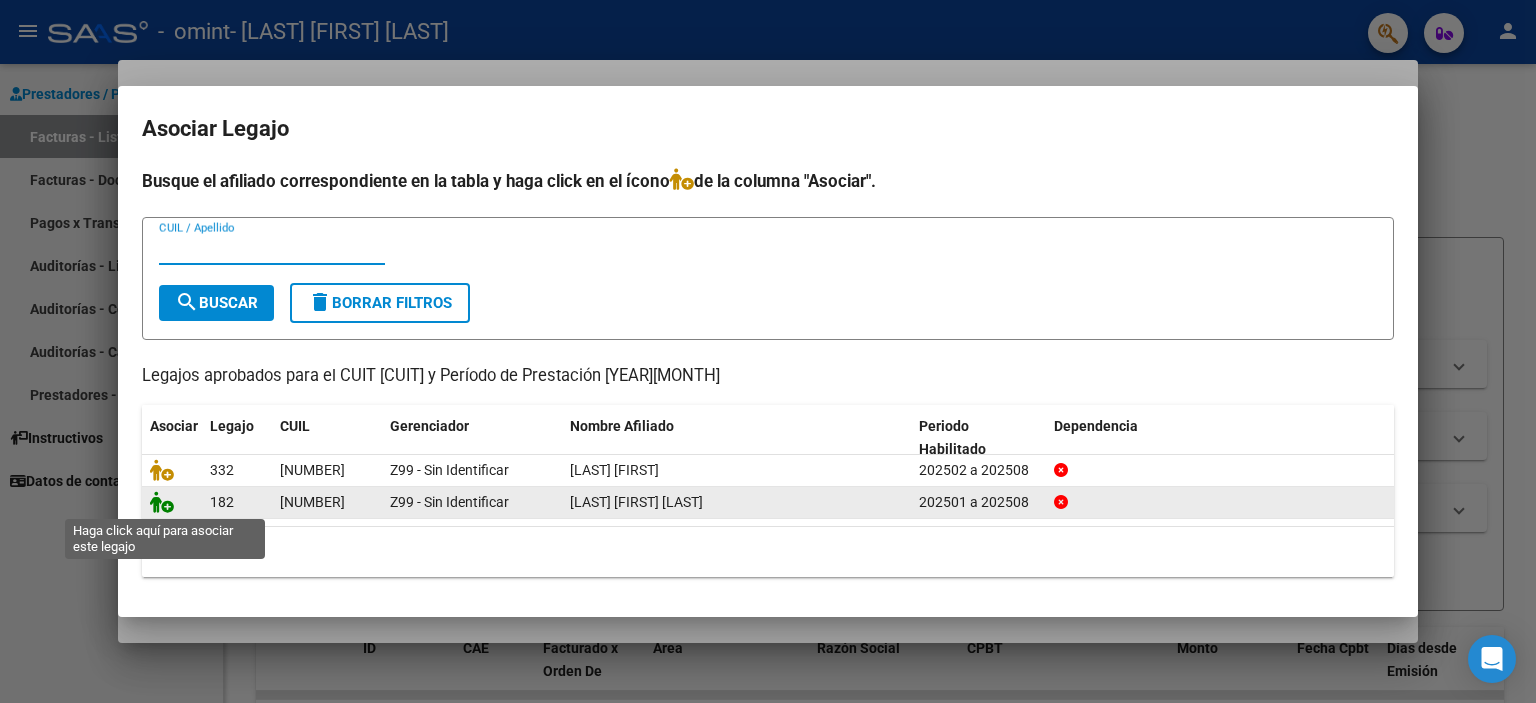 click 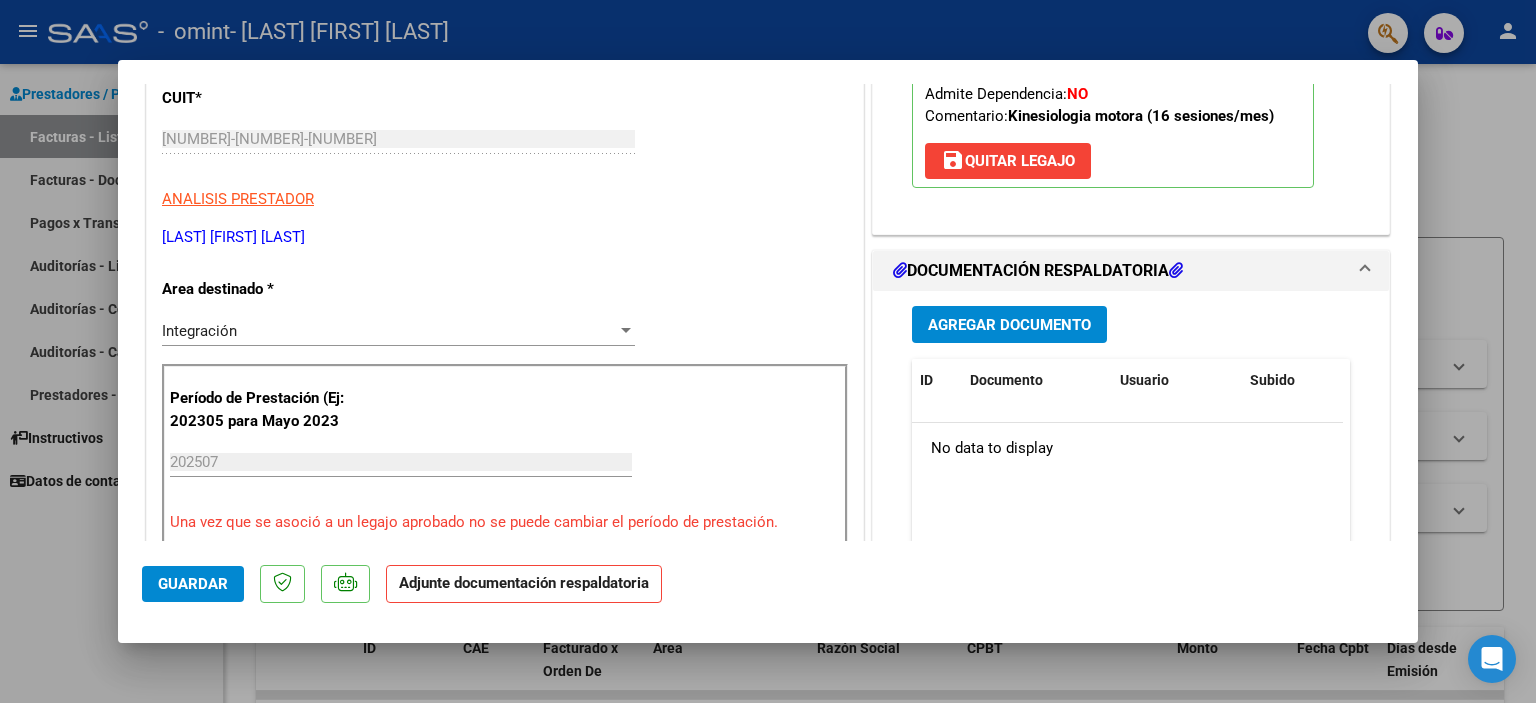 scroll, scrollTop: 200, scrollLeft: 0, axis: vertical 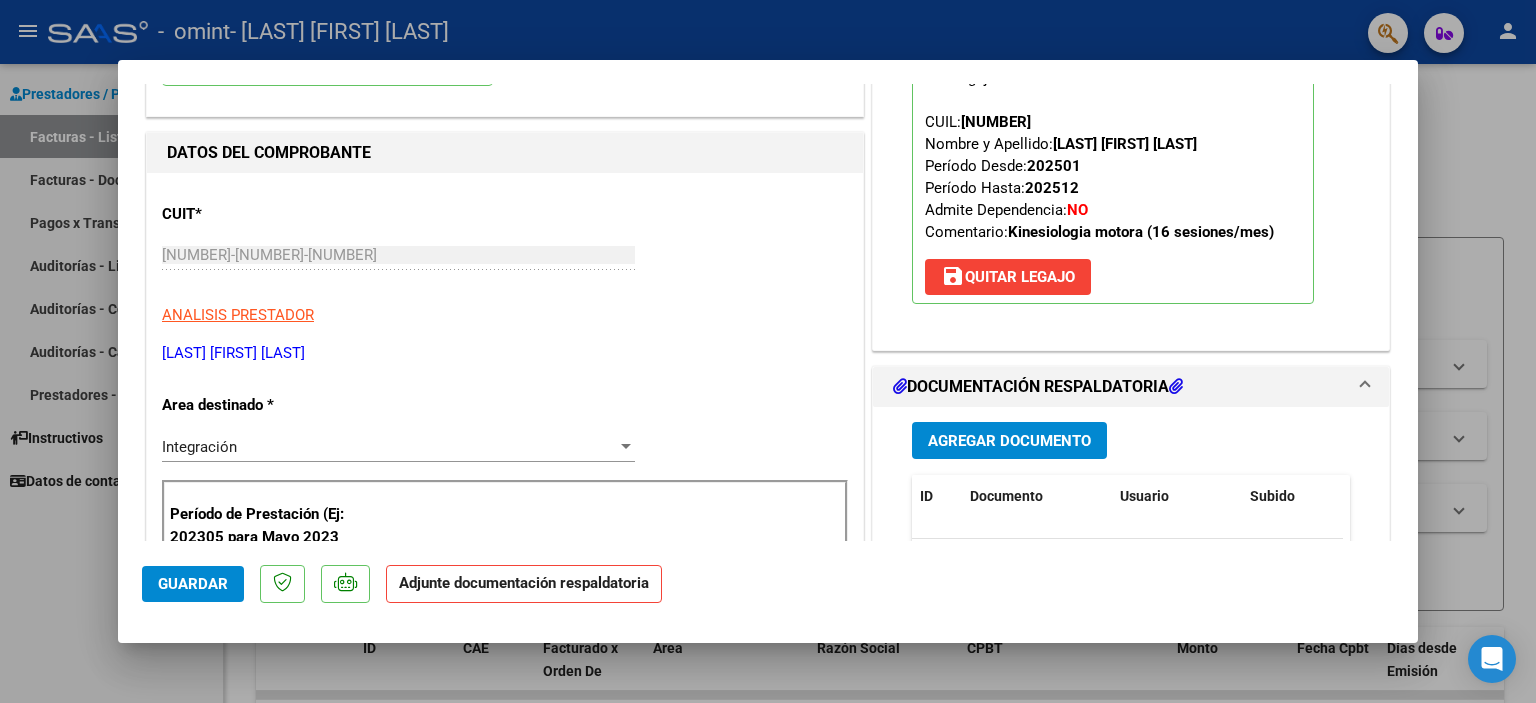click on "Agregar Documento" at bounding box center [1009, 440] 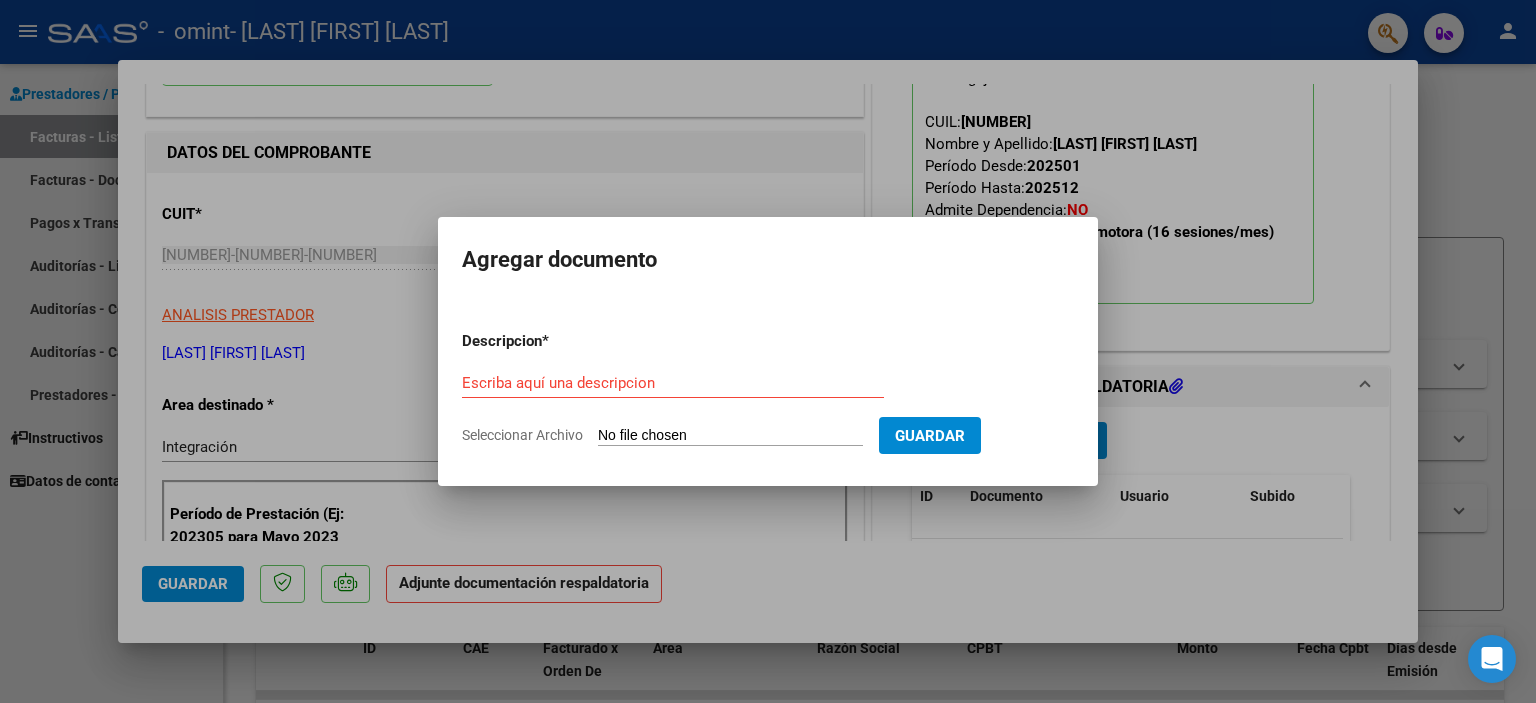 click on "Seleccionar Archivo" at bounding box center (730, 436) 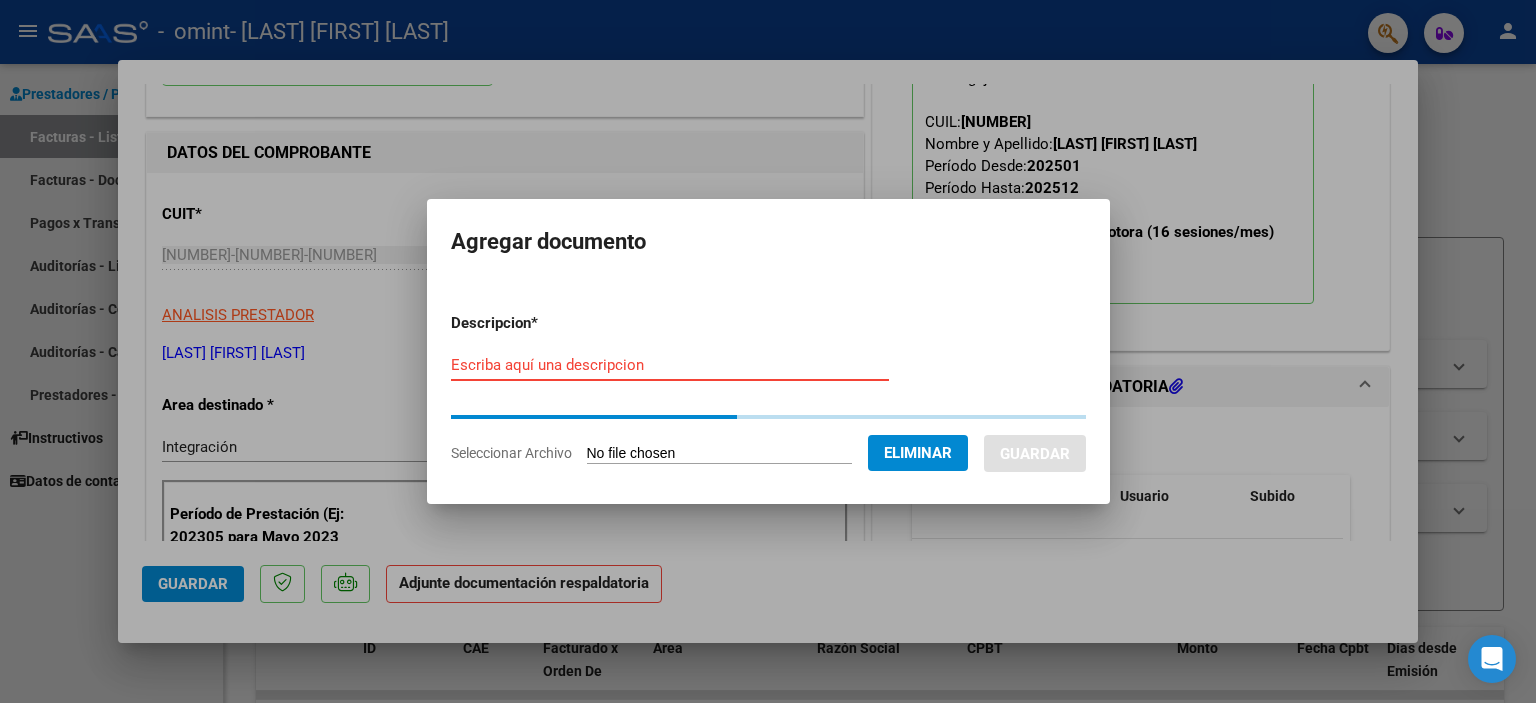 click on "Escriba aquí una descripcion" at bounding box center [670, 365] 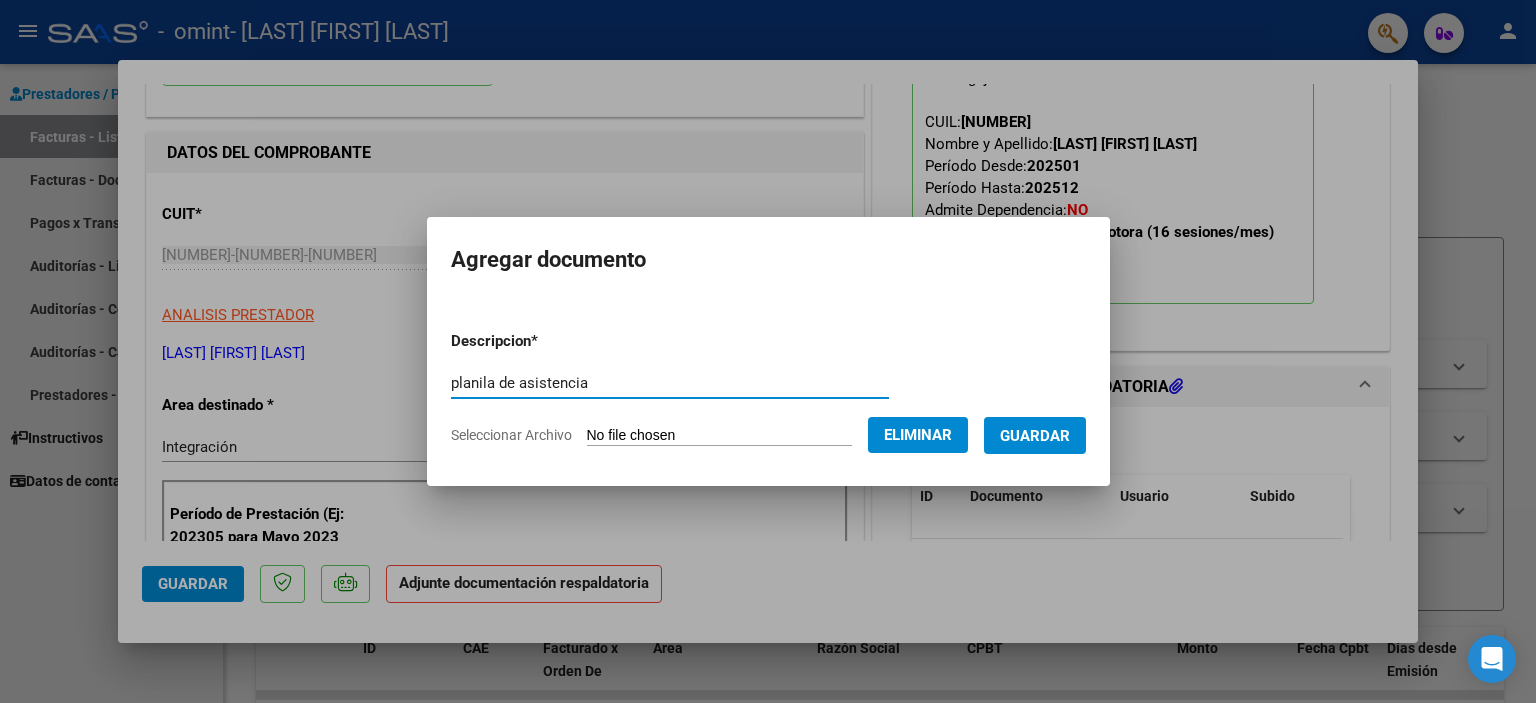 type on "planila de asistencia" 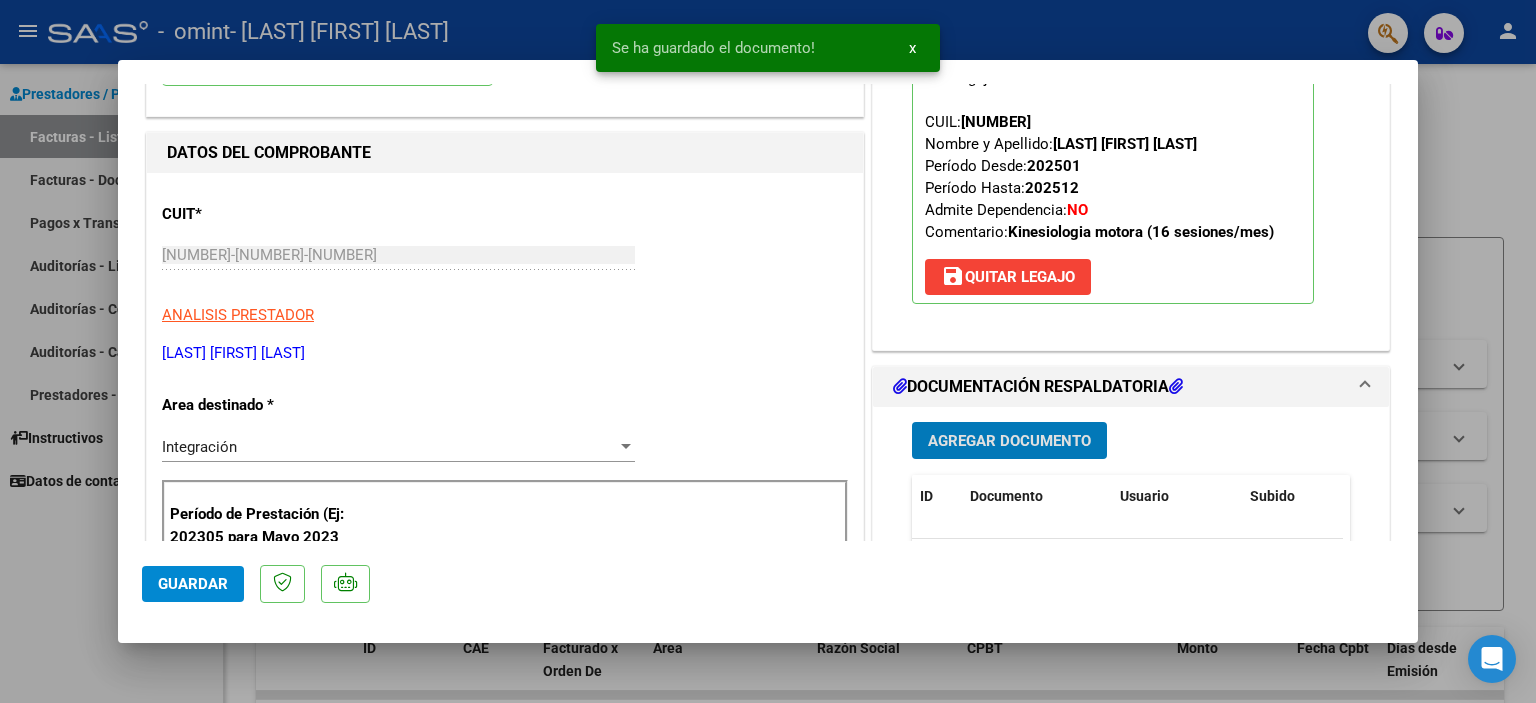 scroll, scrollTop: 400, scrollLeft: 0, axis: vertical 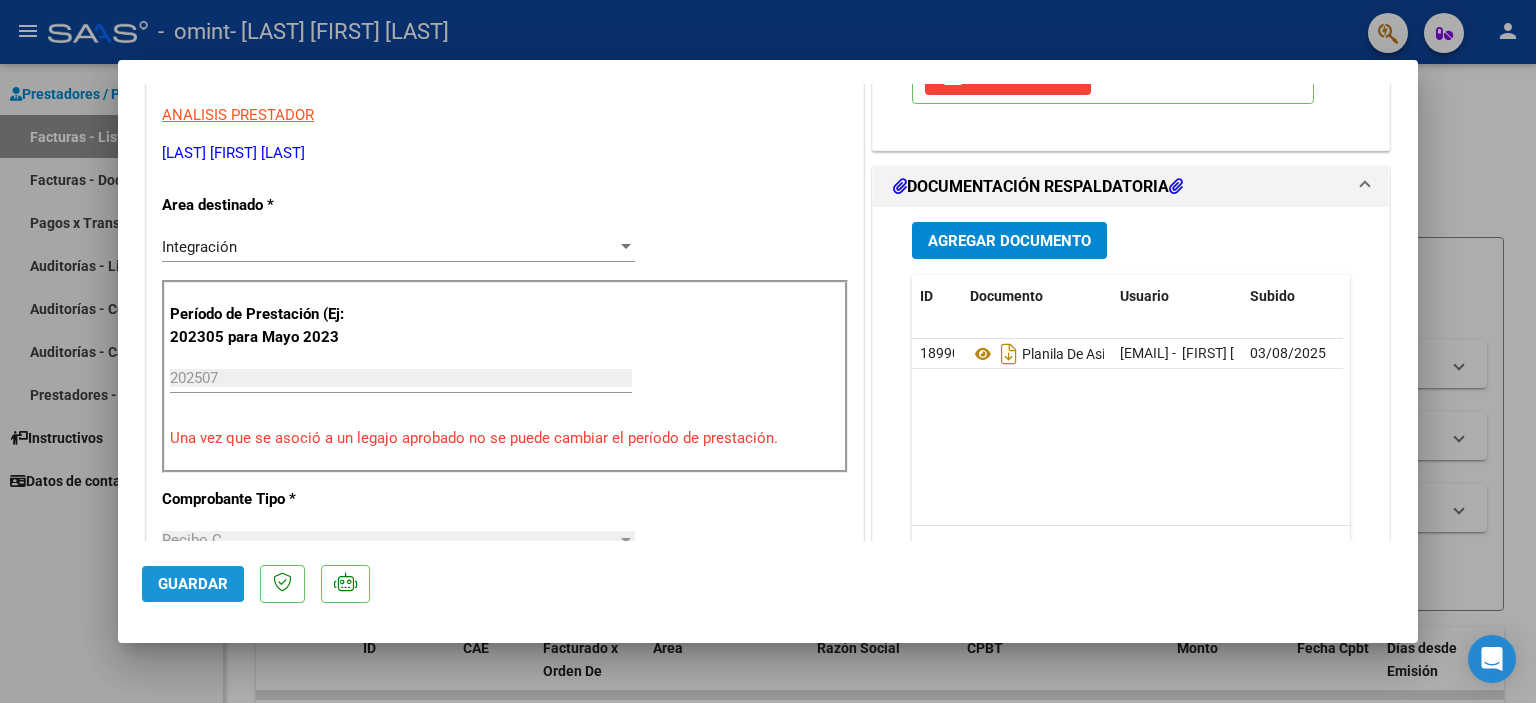 click on "Guardar" 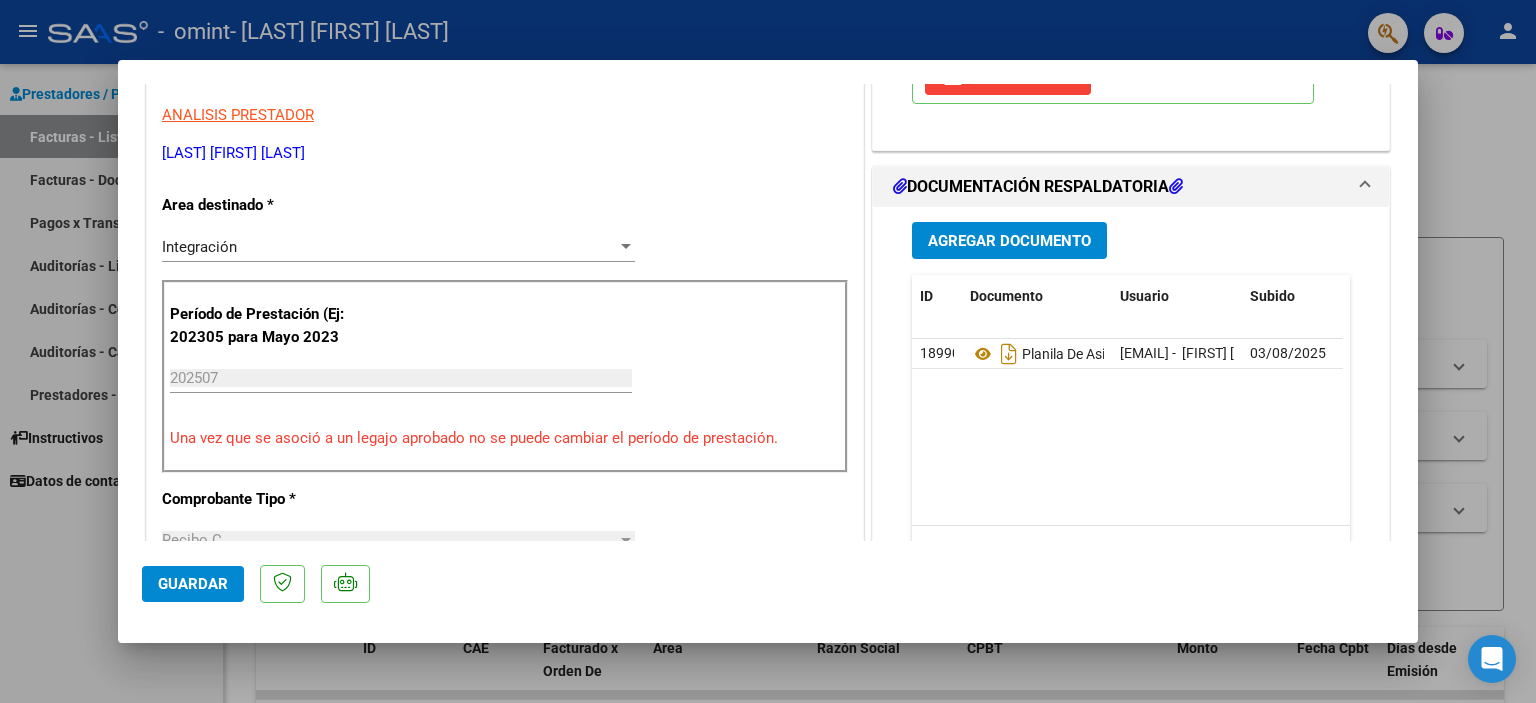 click at bounding box center [768, 351] 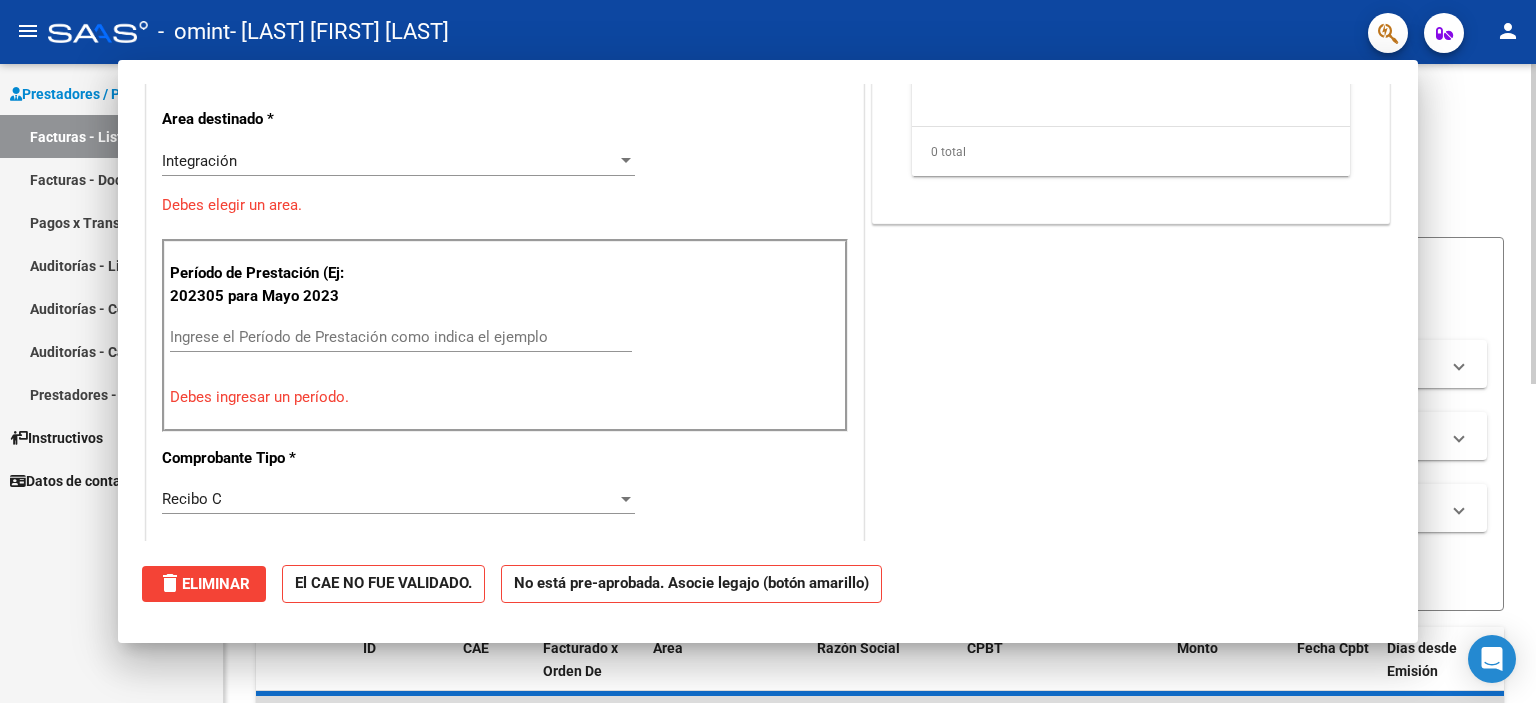 scroll, scrollTop: 0, scrollLeft: 0, axis: both 